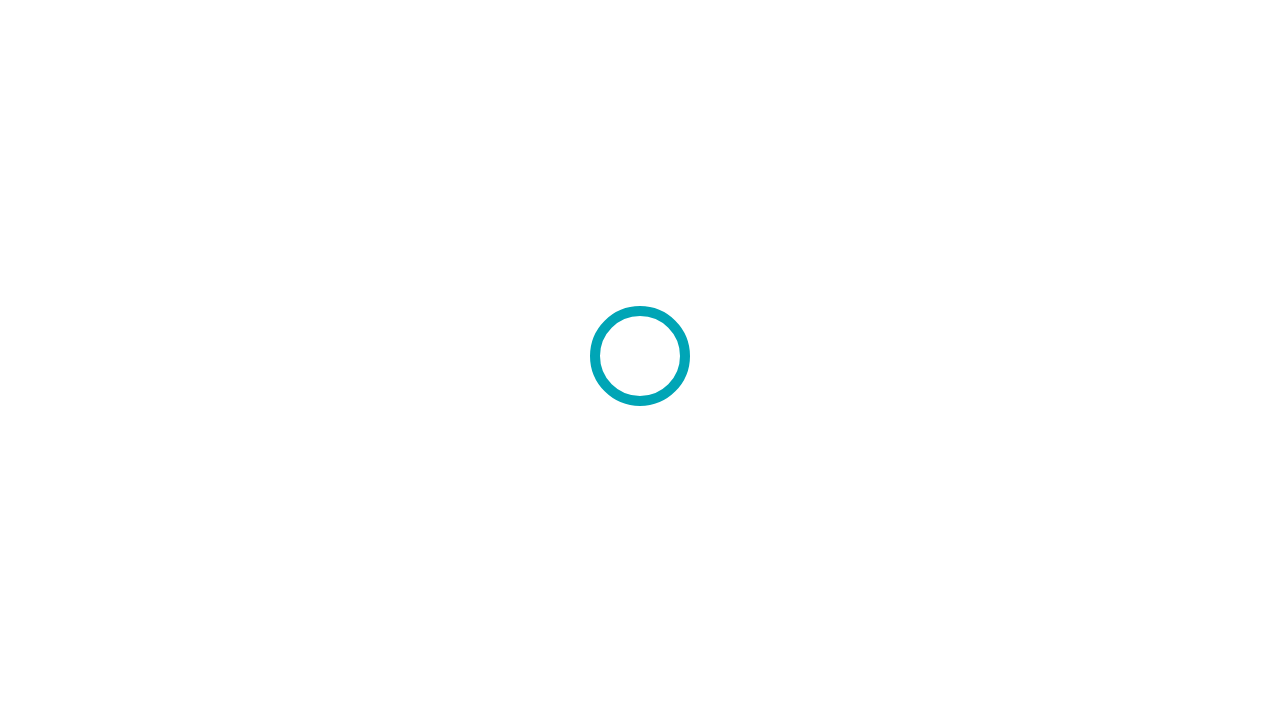 scroll, scrollTop: 0, scrollLeft: 0, axis: both 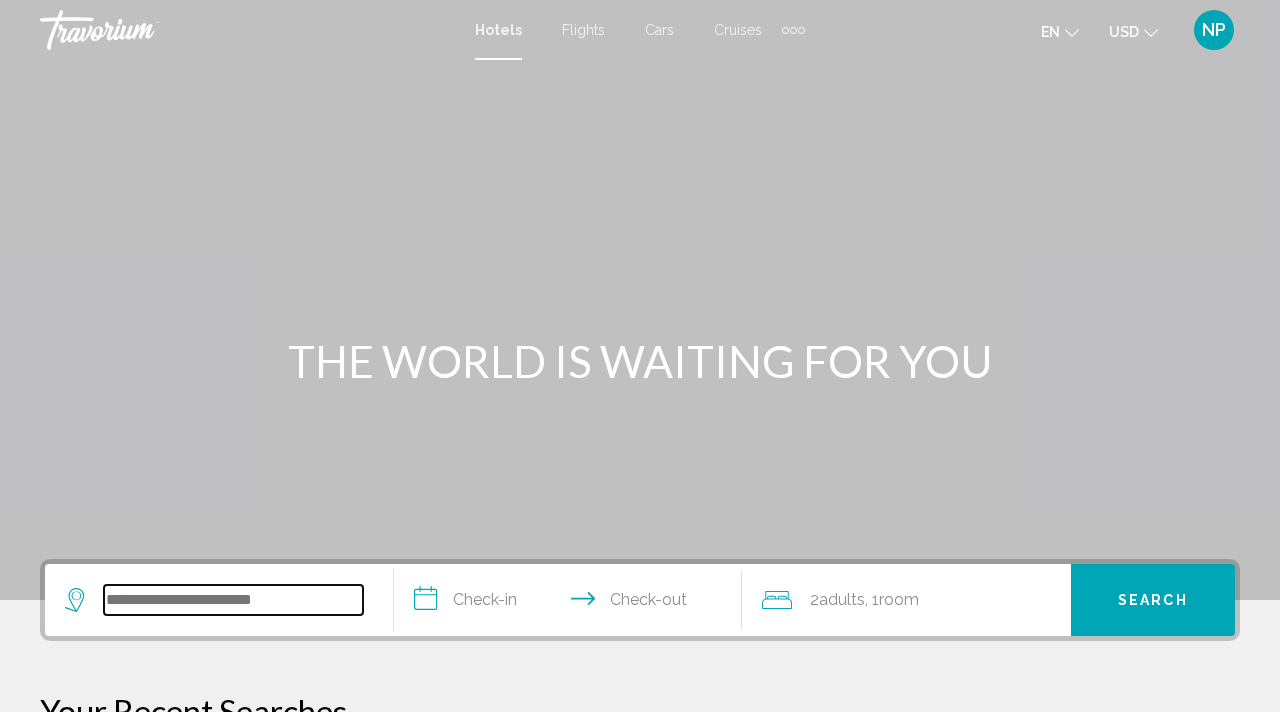 click at bounding box center (233, 600) 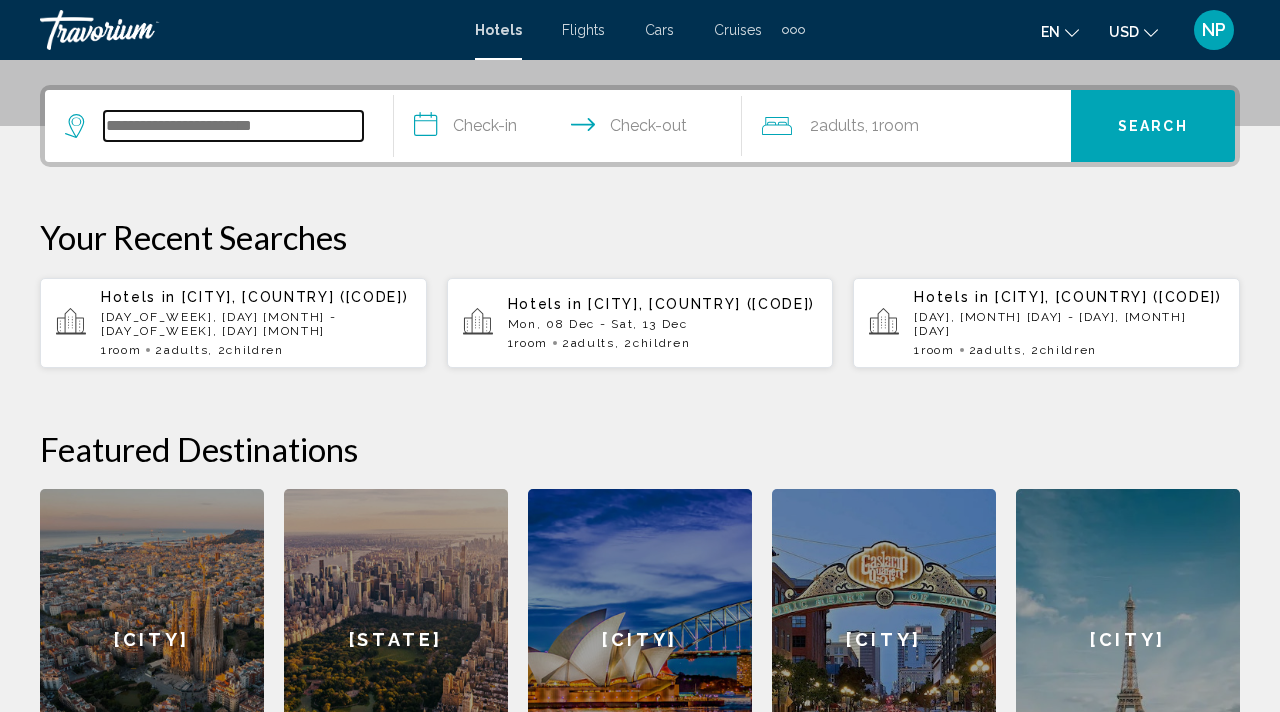 scroll, scrollTop: 494, scrollLeft: 0, axis: vertical 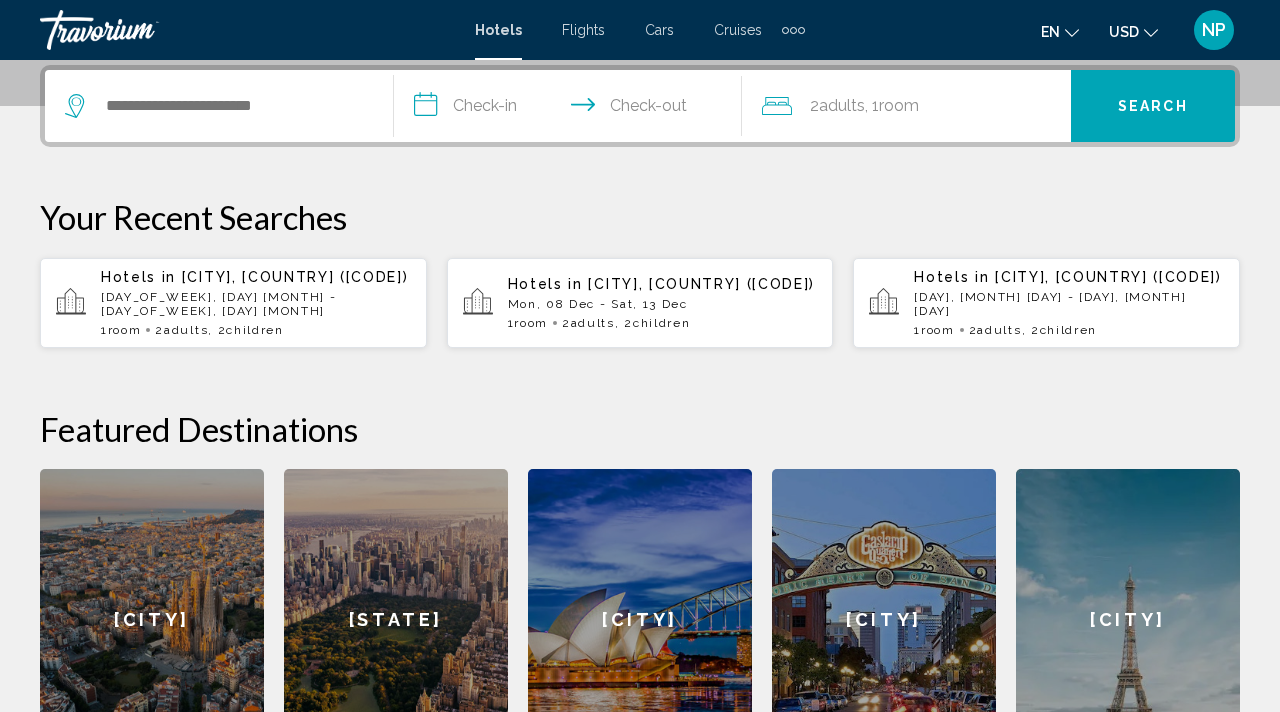 click on "[CITY], [COUNTRY] ([CODE])" at bounding box center (295, 277) 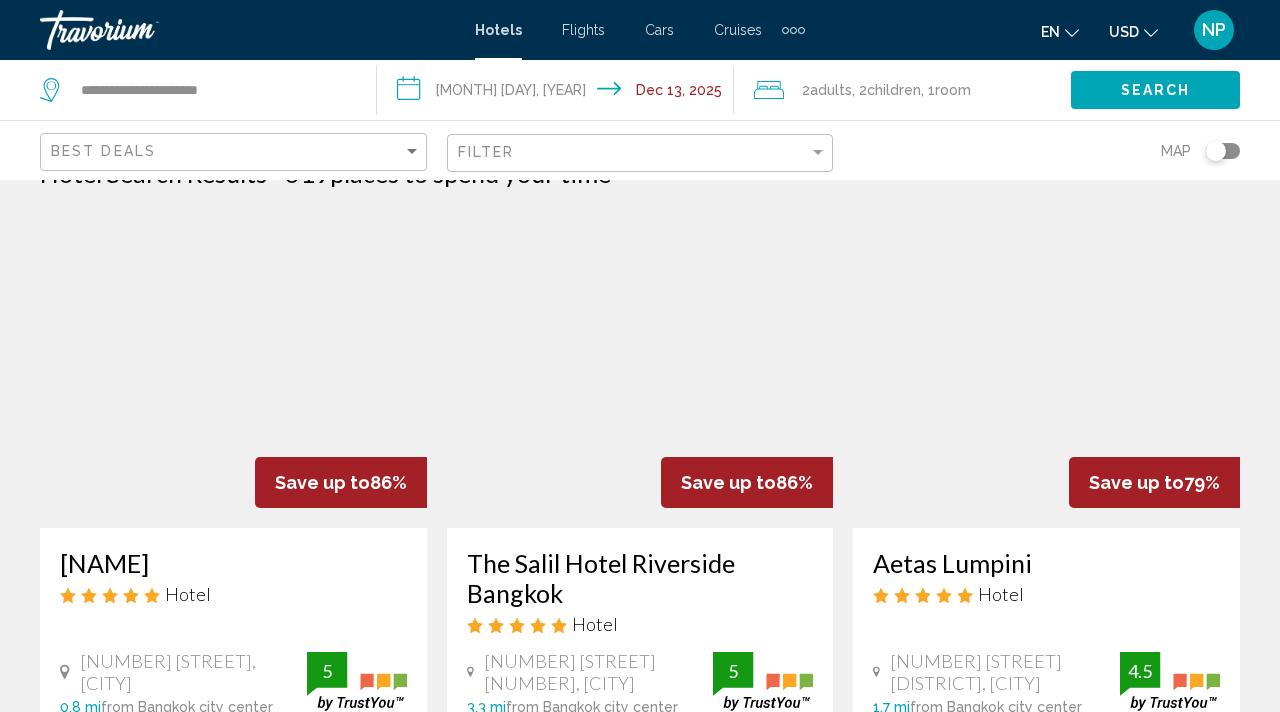 scroll, scrollTop: 0, scrollLeft: 0, axis: both 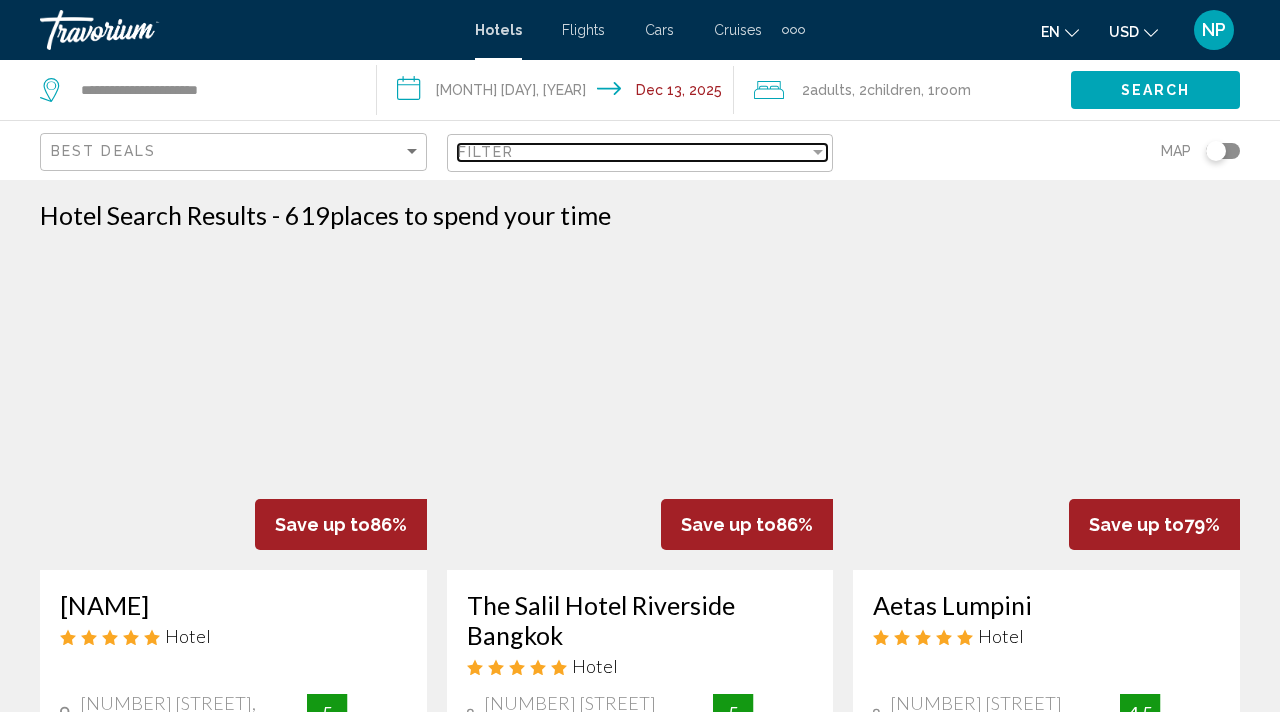 click at bounding box center (818, 152) 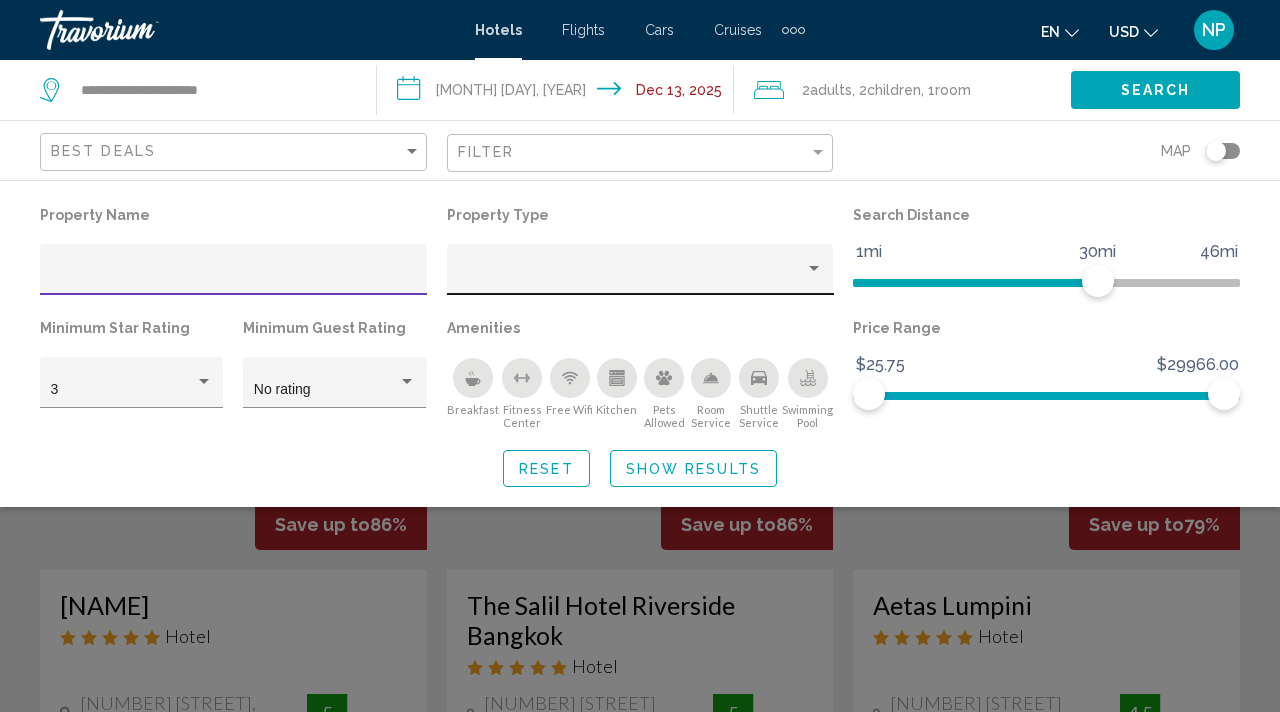 click at bounding box center (640, 275) 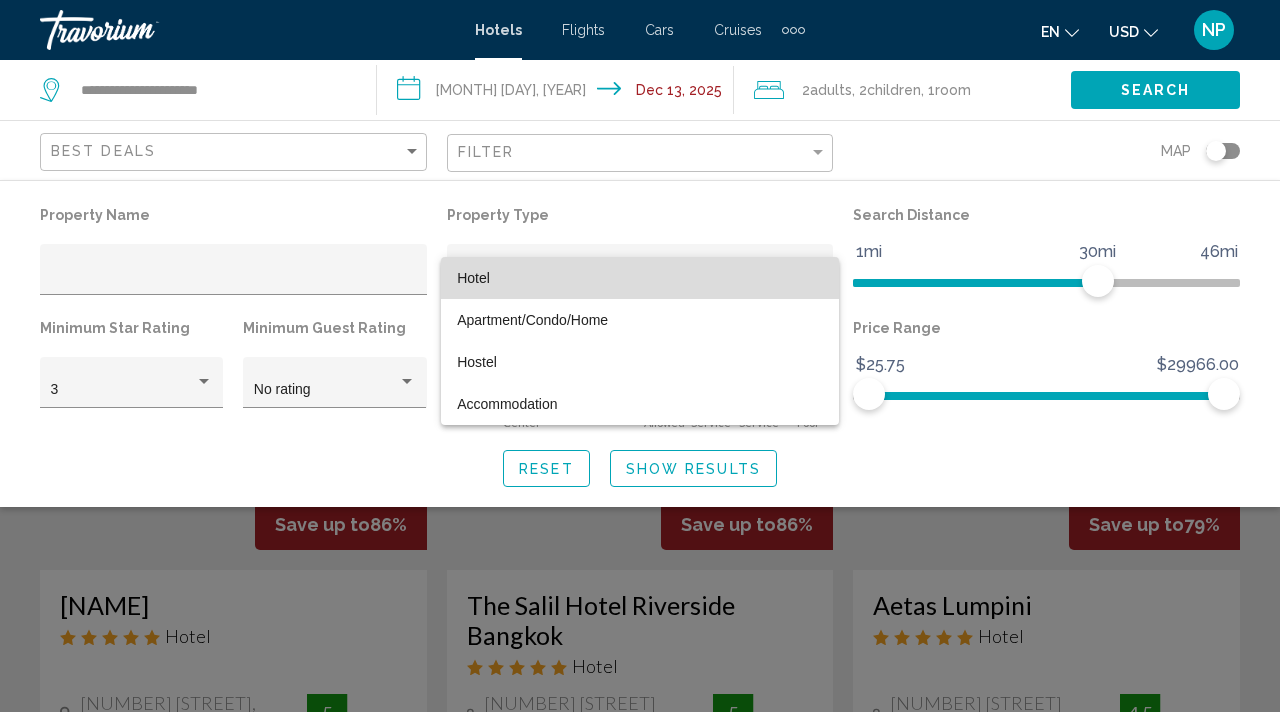 click on "Hotel" at bounding box center [640, 278] 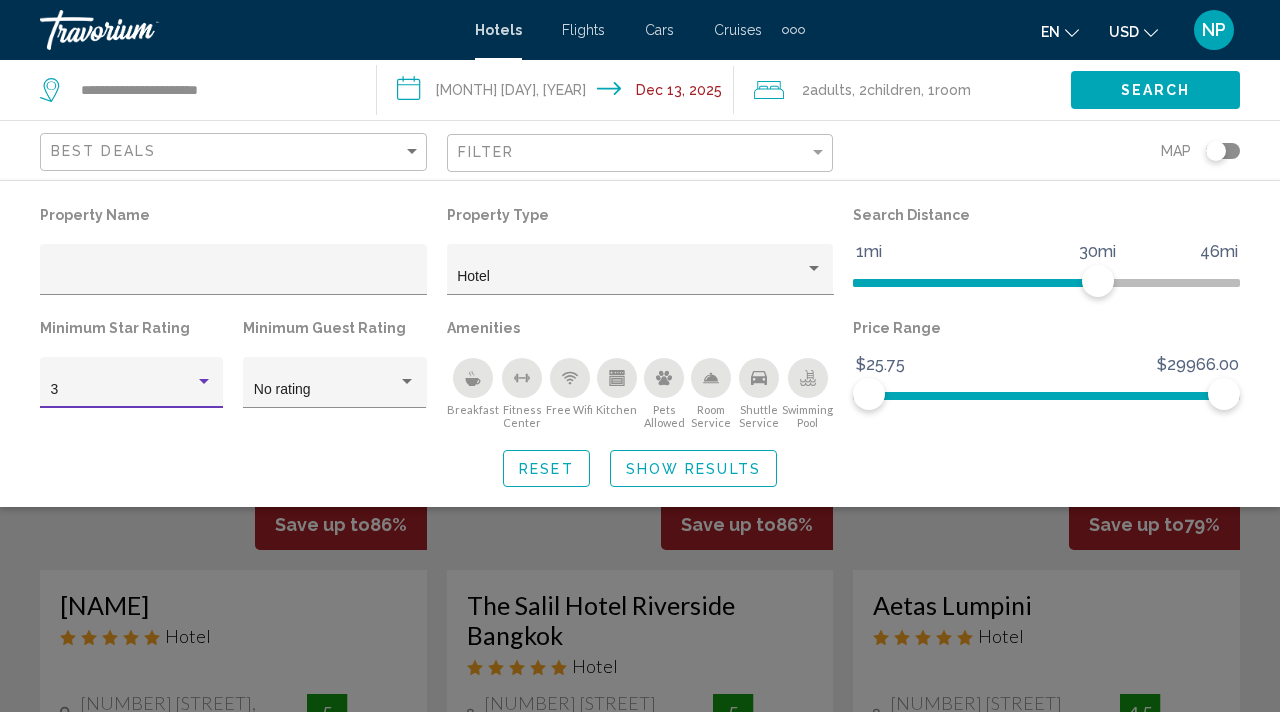 click at bounding box center [204, 382] 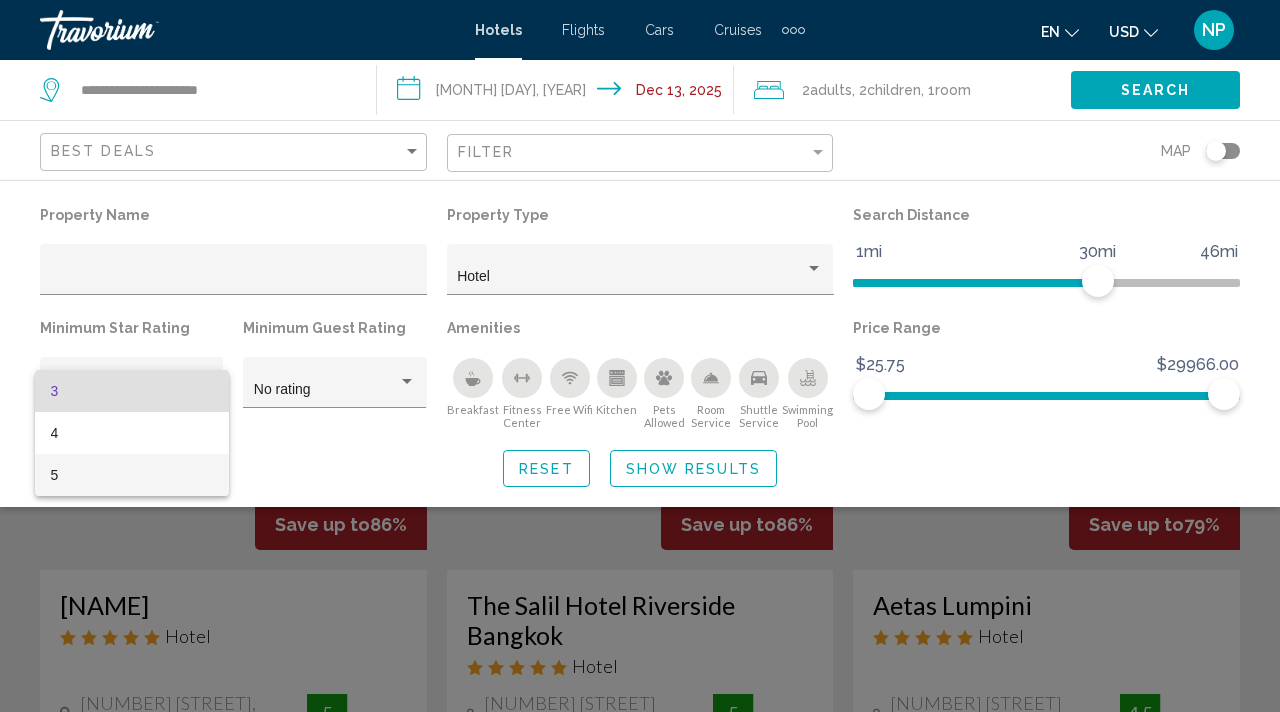 click on "5" at bounding box center (132, 475) 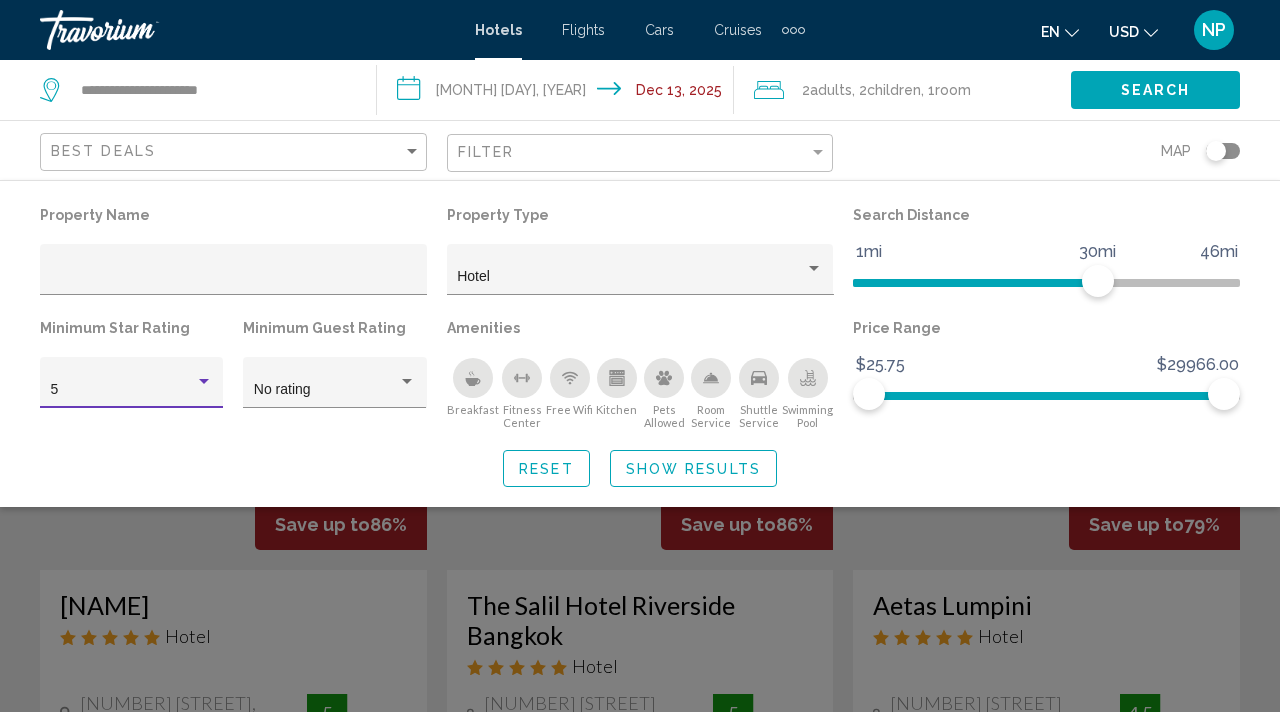 click on "Show Results" at bounding box center (693, 468) 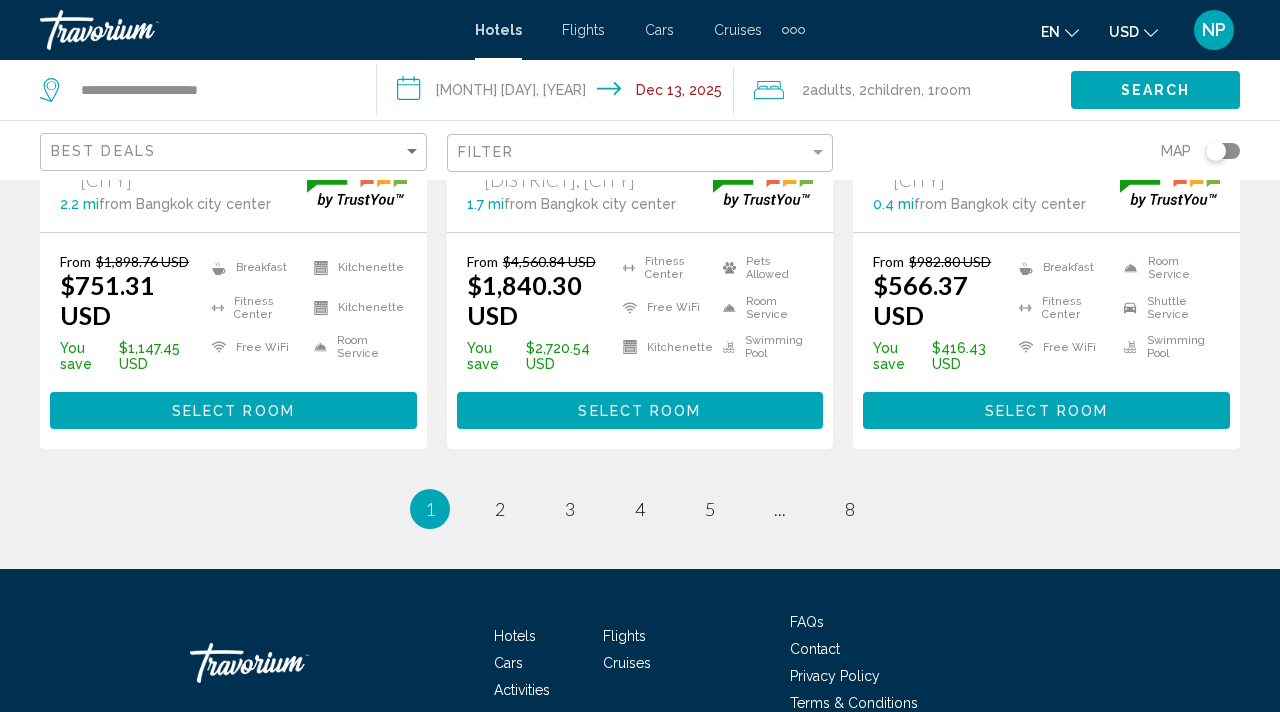 scroll, scrollTop: 2968, scrollLeft: 0, axis: vertical 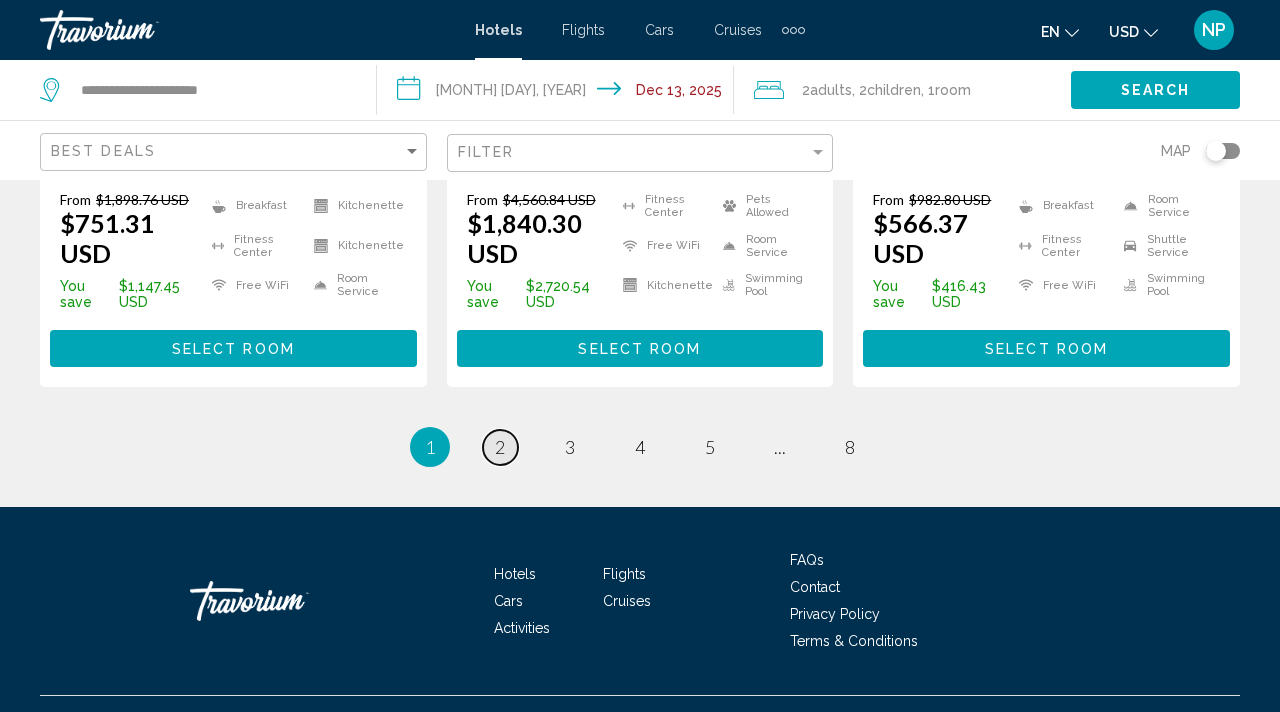 click on "2" at bounding box center (500, 447) 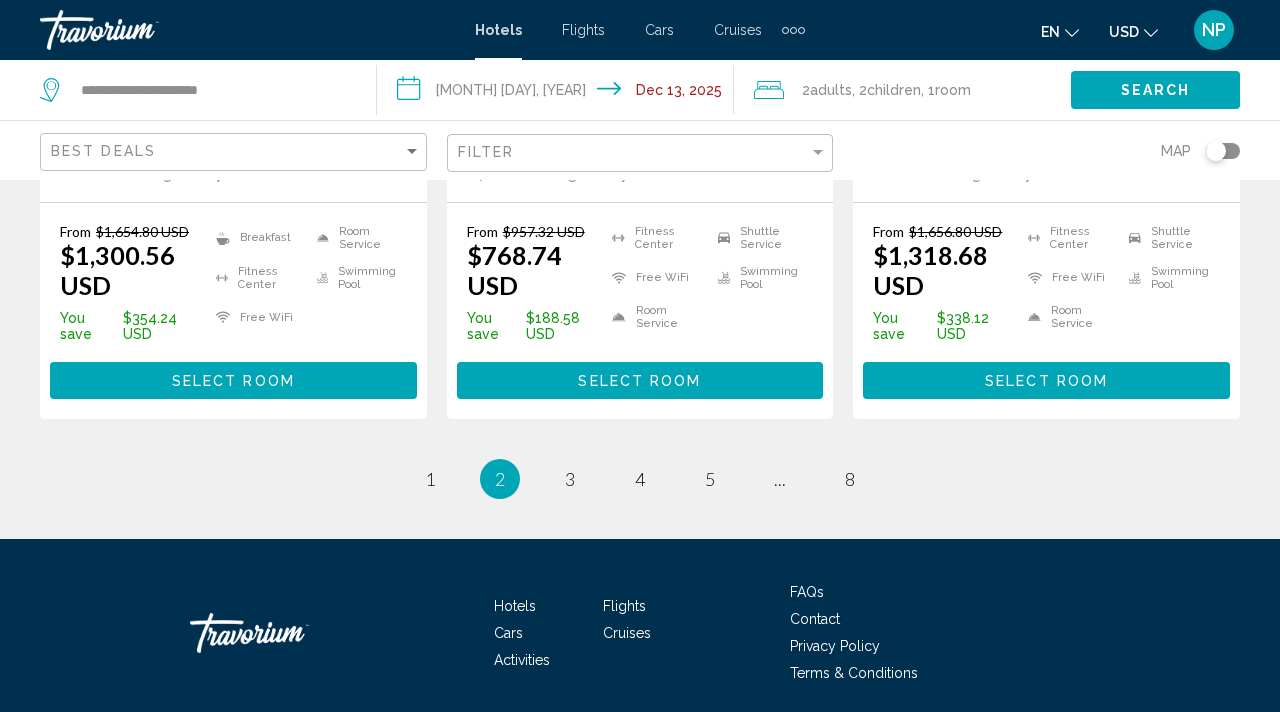 scroll, scrollTop: 2949, scrollLeft: 0, axis: vertical 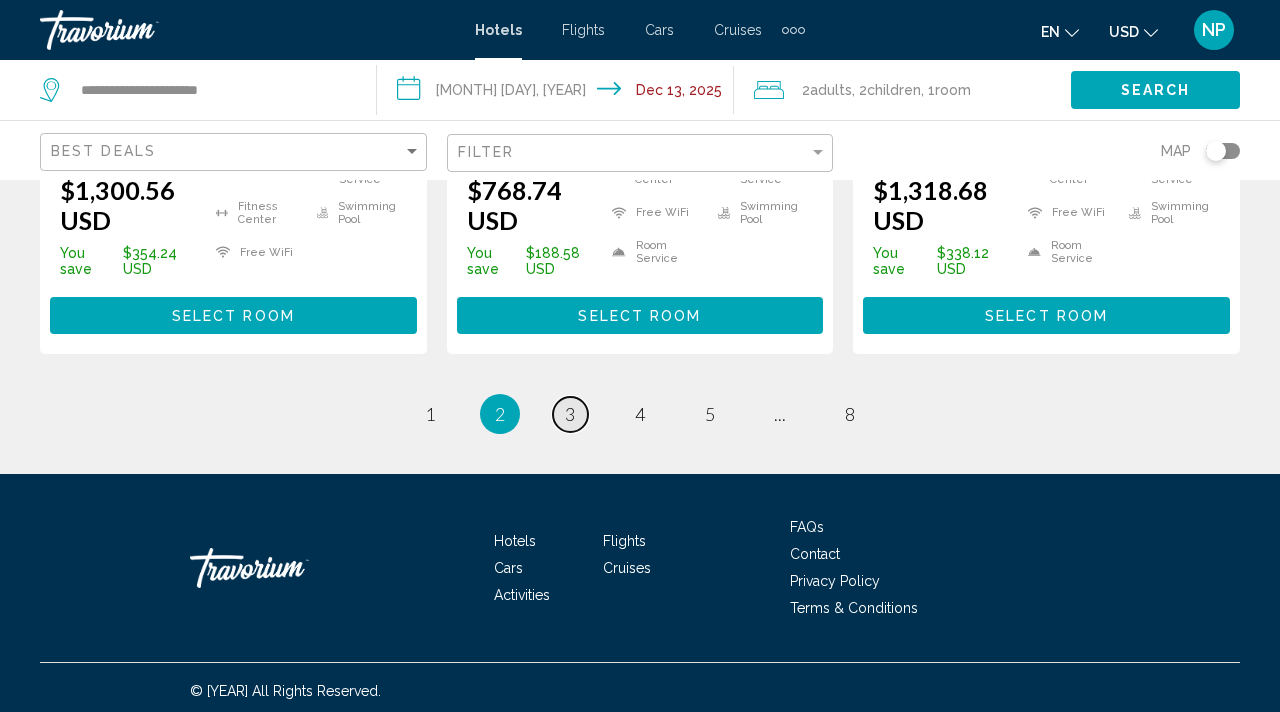 click on "3" at bounding box center [430, 414] 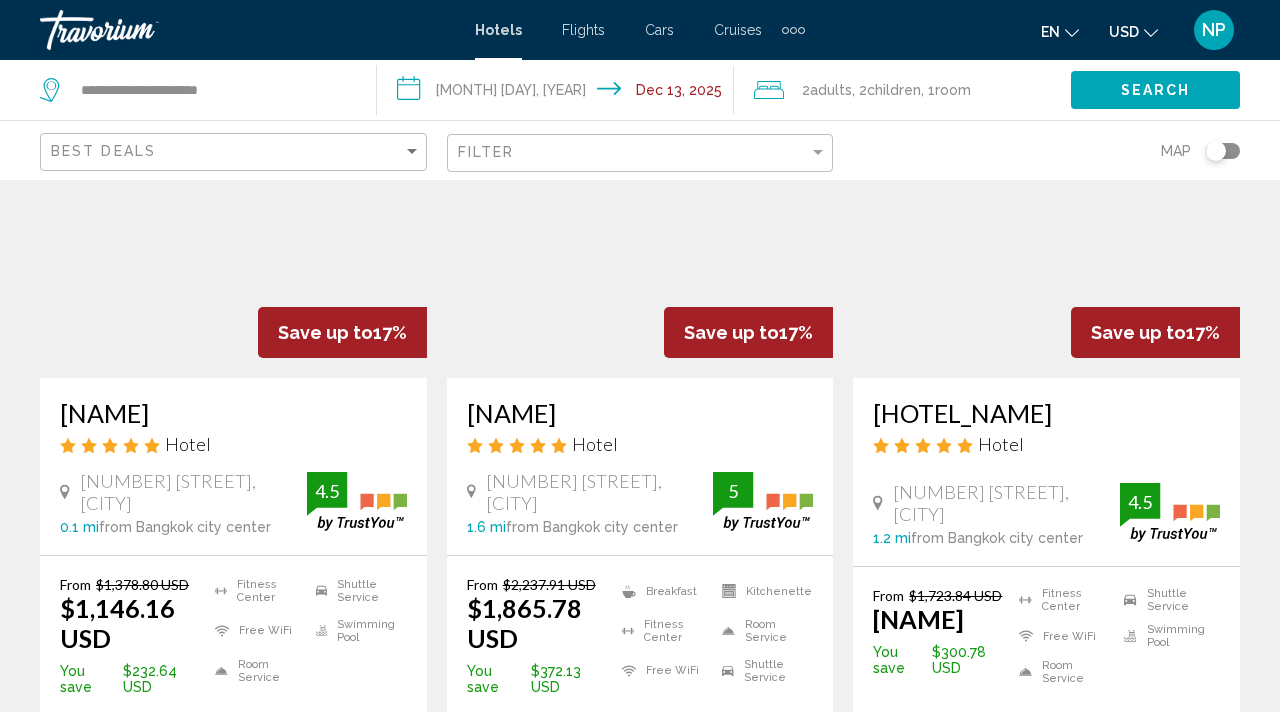 scroll, scrollTop: 950, scrollLeft: 0, axis: vertical 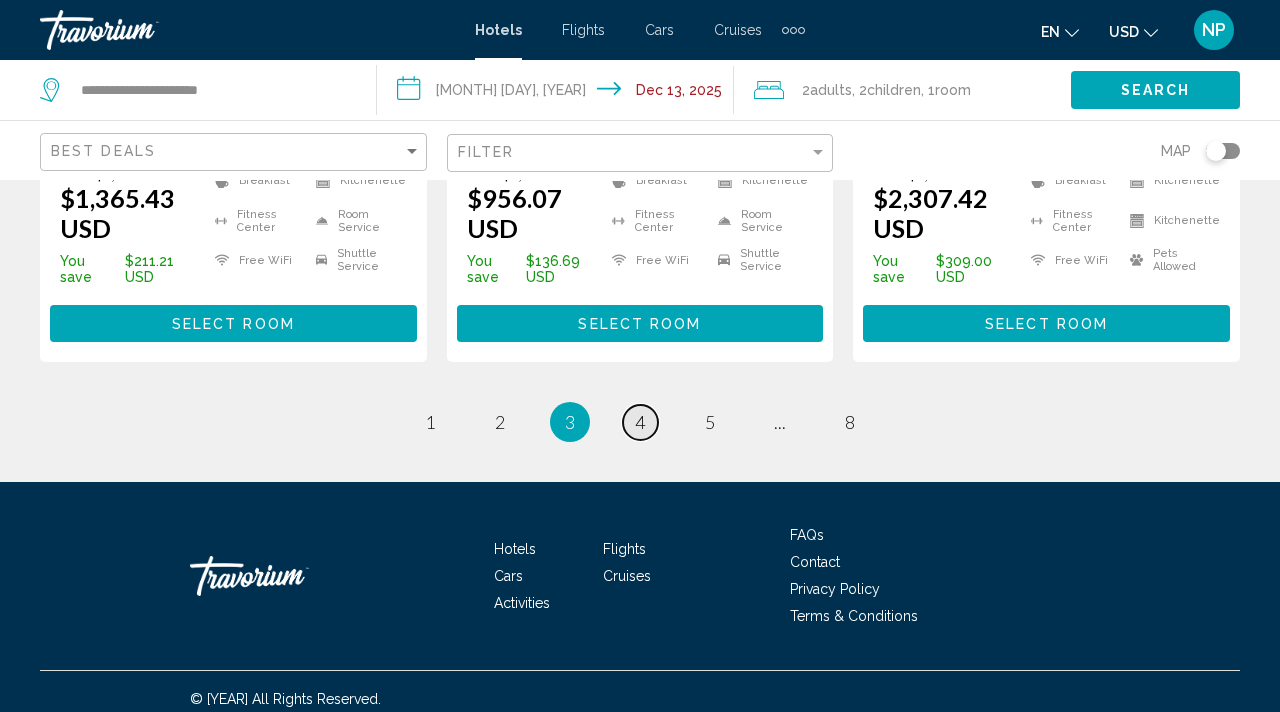click on "4" at bounding box center [430, 422] 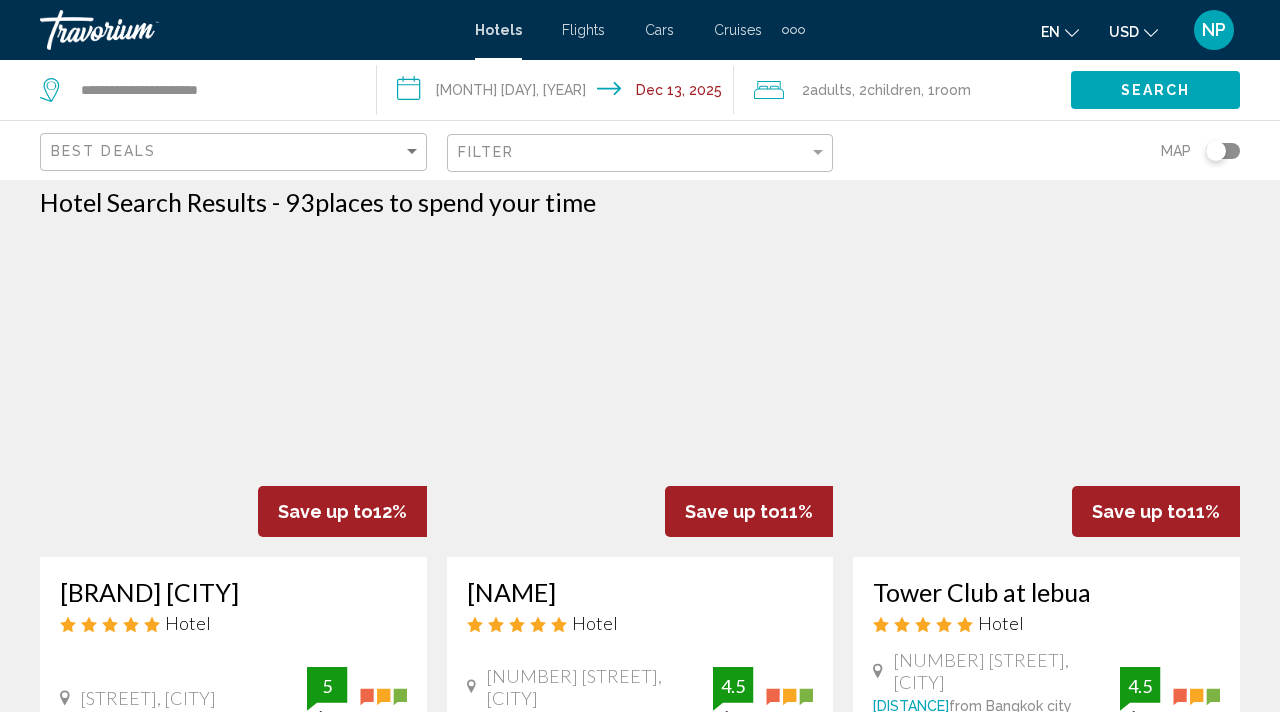 scroll, scrollTop: 0, scrollLeft: 0, axis: both 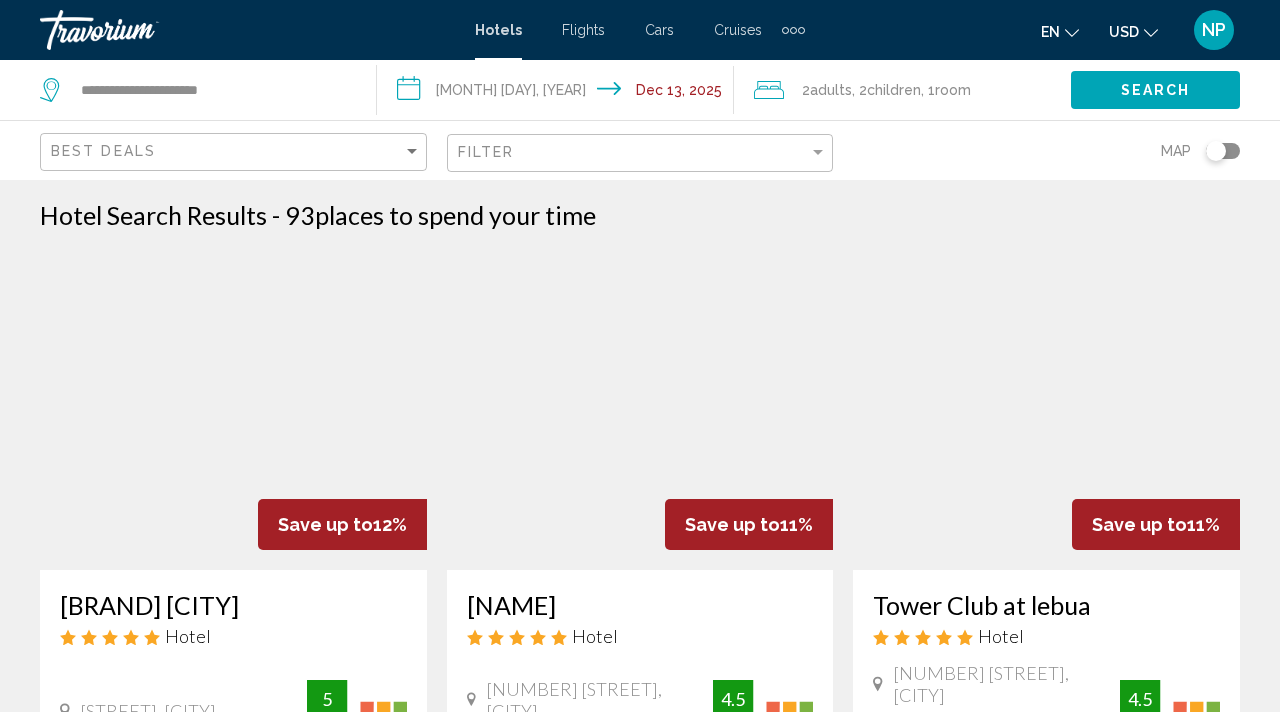click on "[BRAND] [CITY]" at bounding box center (233, 605) 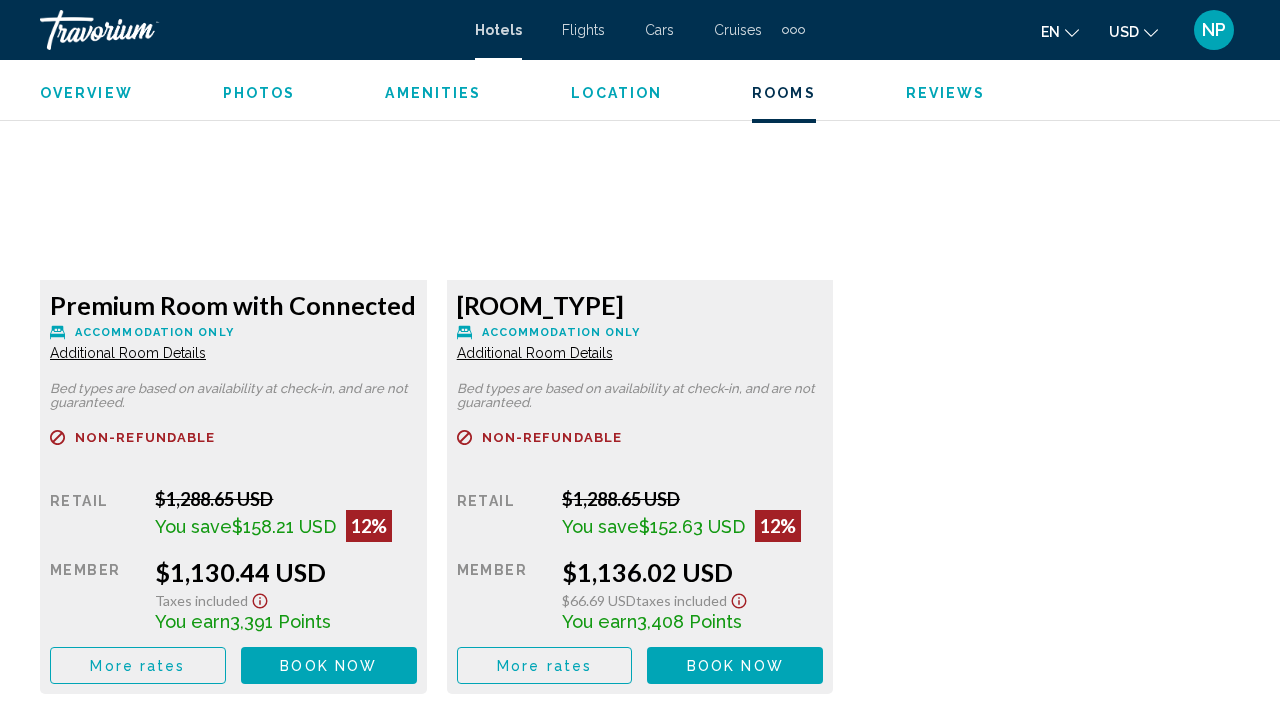 scroll, scrollTop: 3147, scrollLeft: 0, axis: vertical 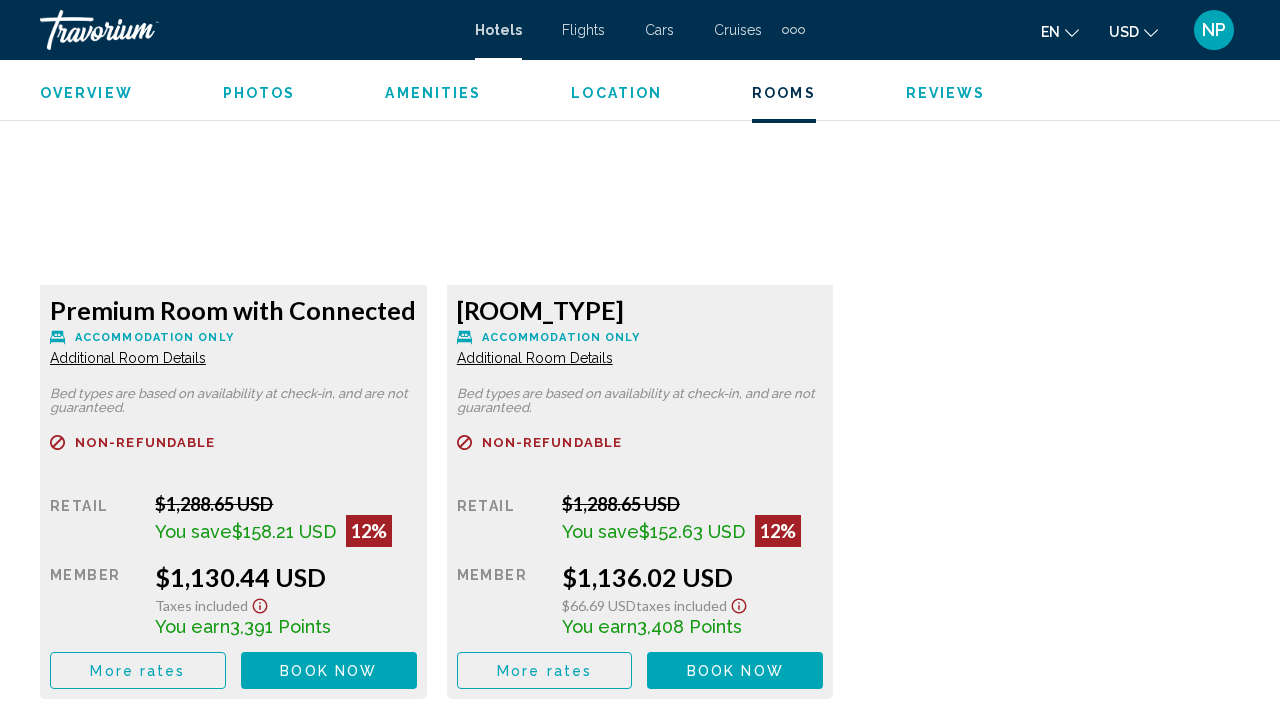 click on "Additional Room Details" at bounding box center [128, 358] 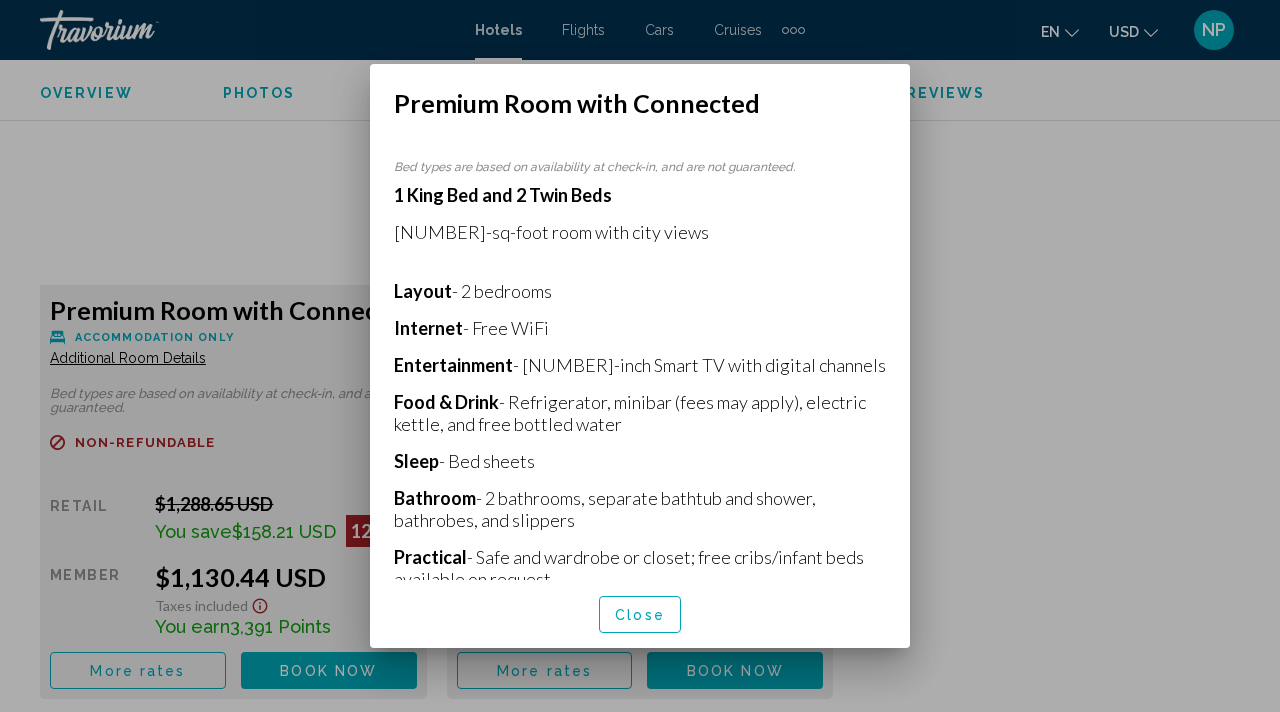 scroll, scrollTop: 0, scrollLeft: 0, axis: both 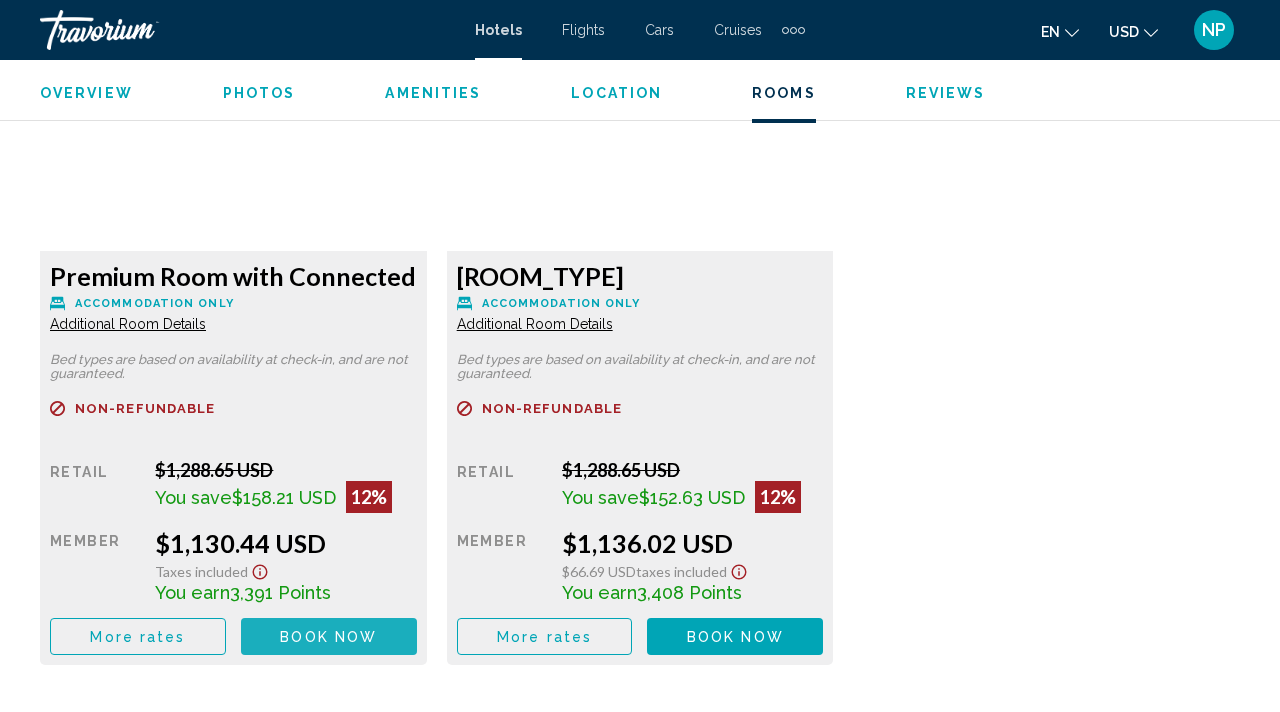 click on "Book now No longer available" at bounding box center [329, 636] 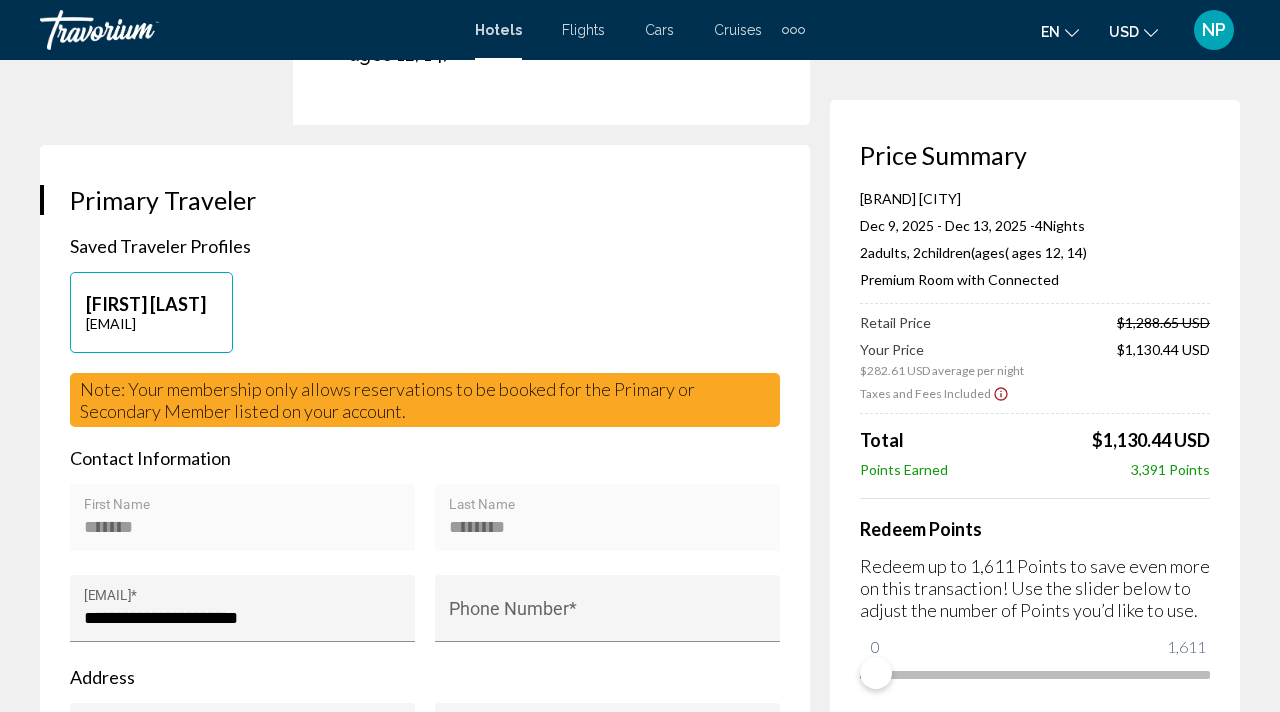 scroll, scrollTop: 384, scrollLeft: 0, axis: vertical 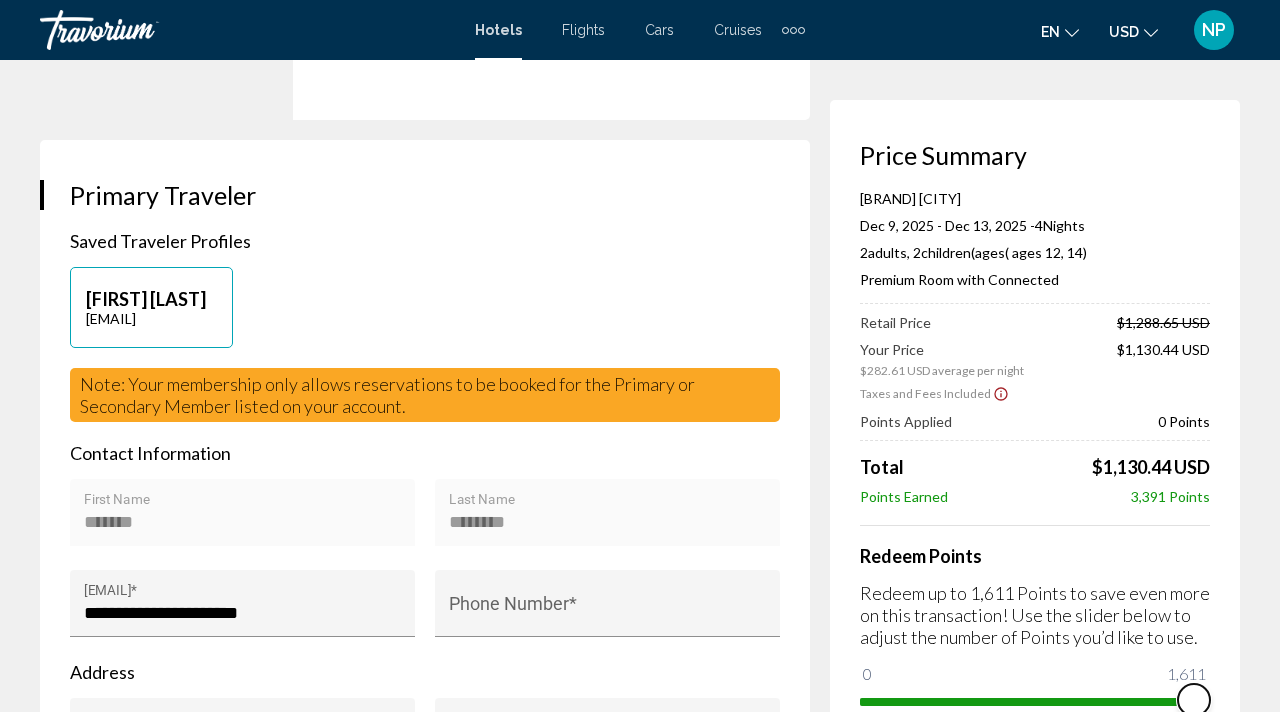 drag, startPoint x: 875, startPoint y: 671, endPoint x: 1223, endPoint y: 664, distance: 348.0704 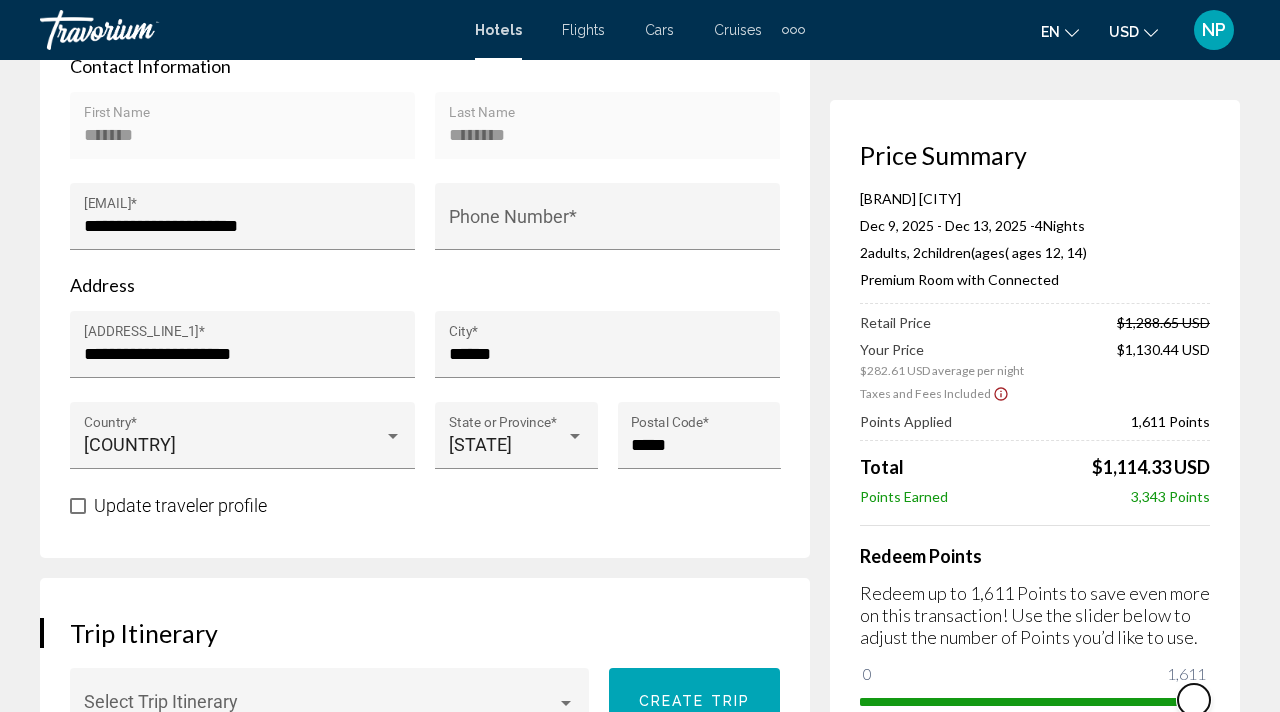 scroll, scrollTop: 778, scrollLeft: 0, axis: vertical 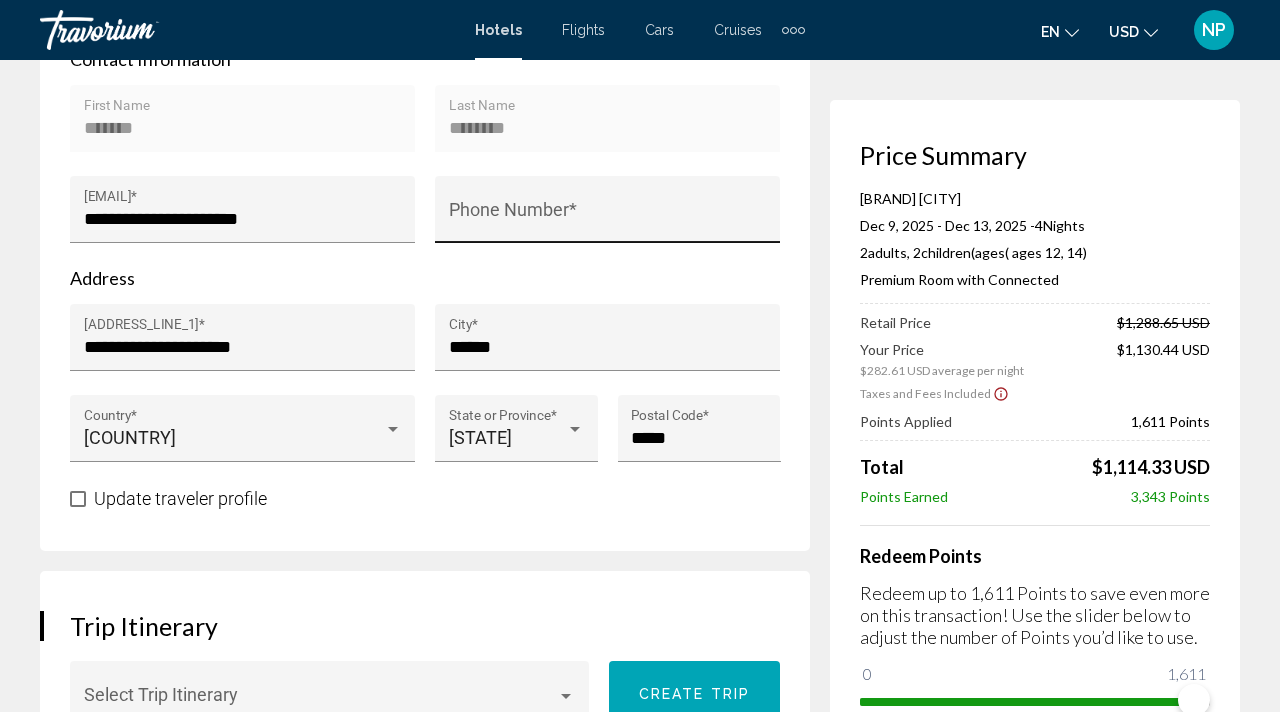 click on "Phone Number *" at bounding box center [608, 219] 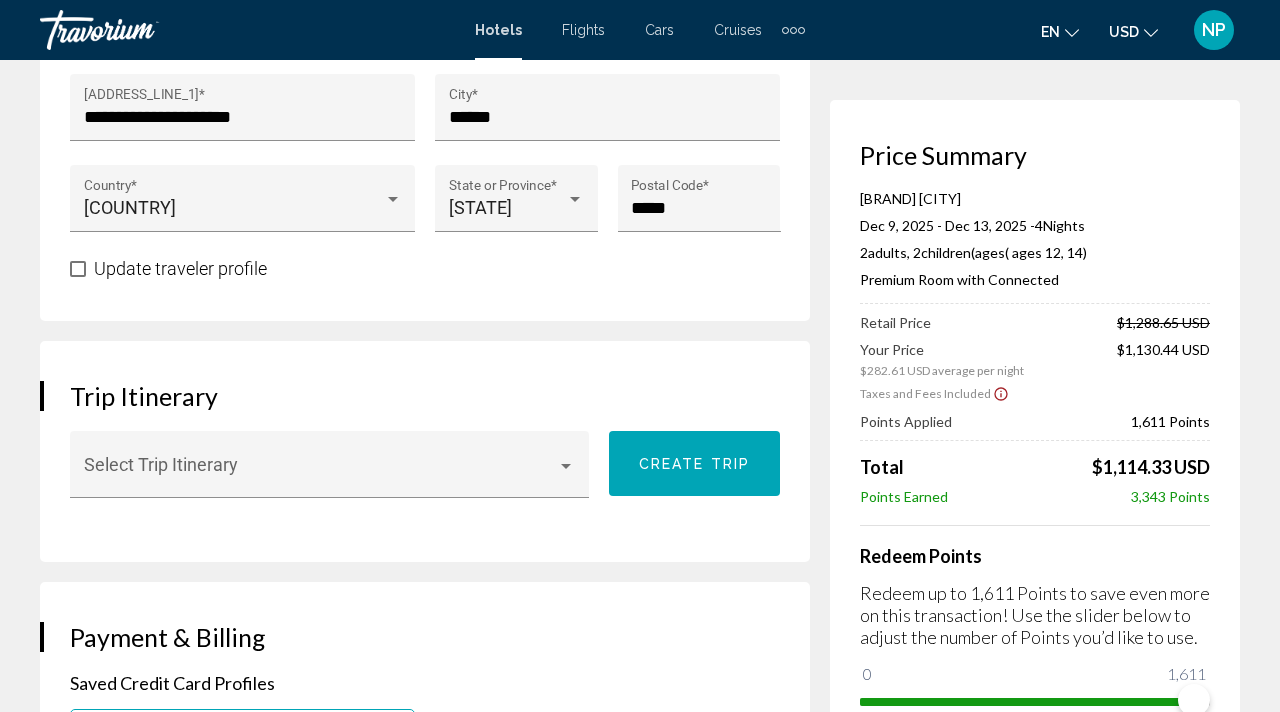 scroll, scrollTop: 1077, scrollLeft: 0, axis: vertical 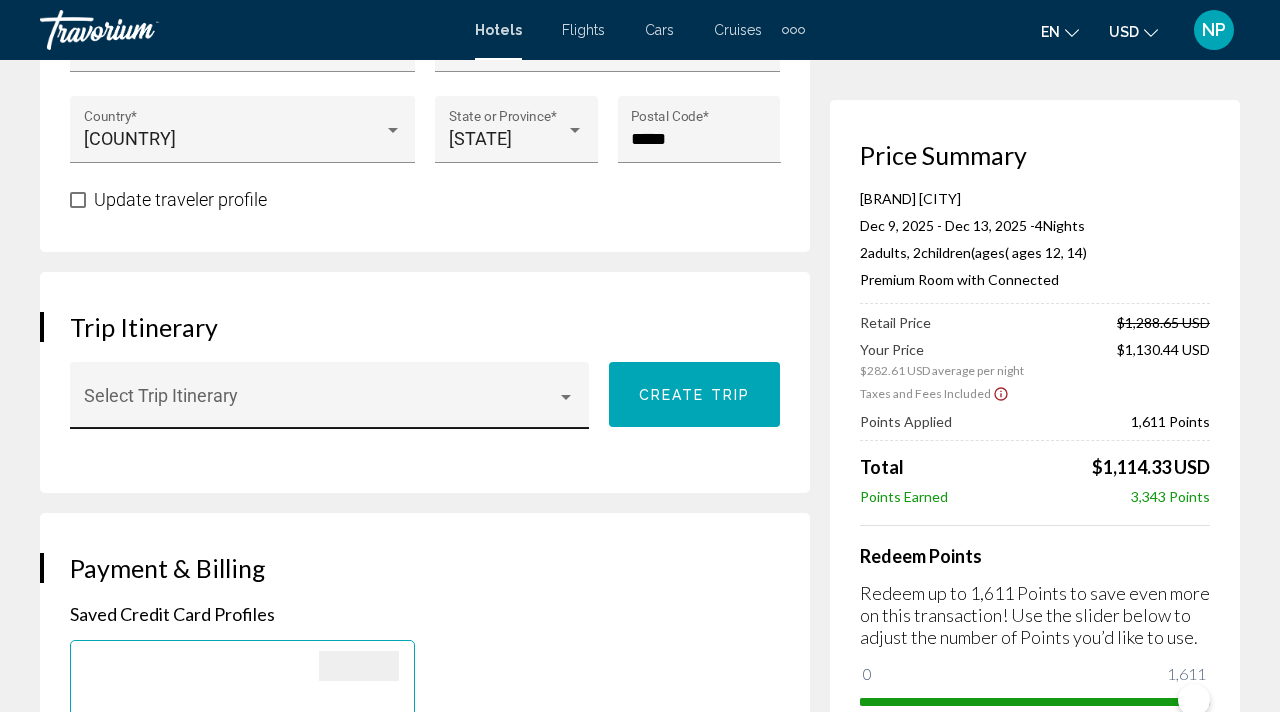 type on "**********" 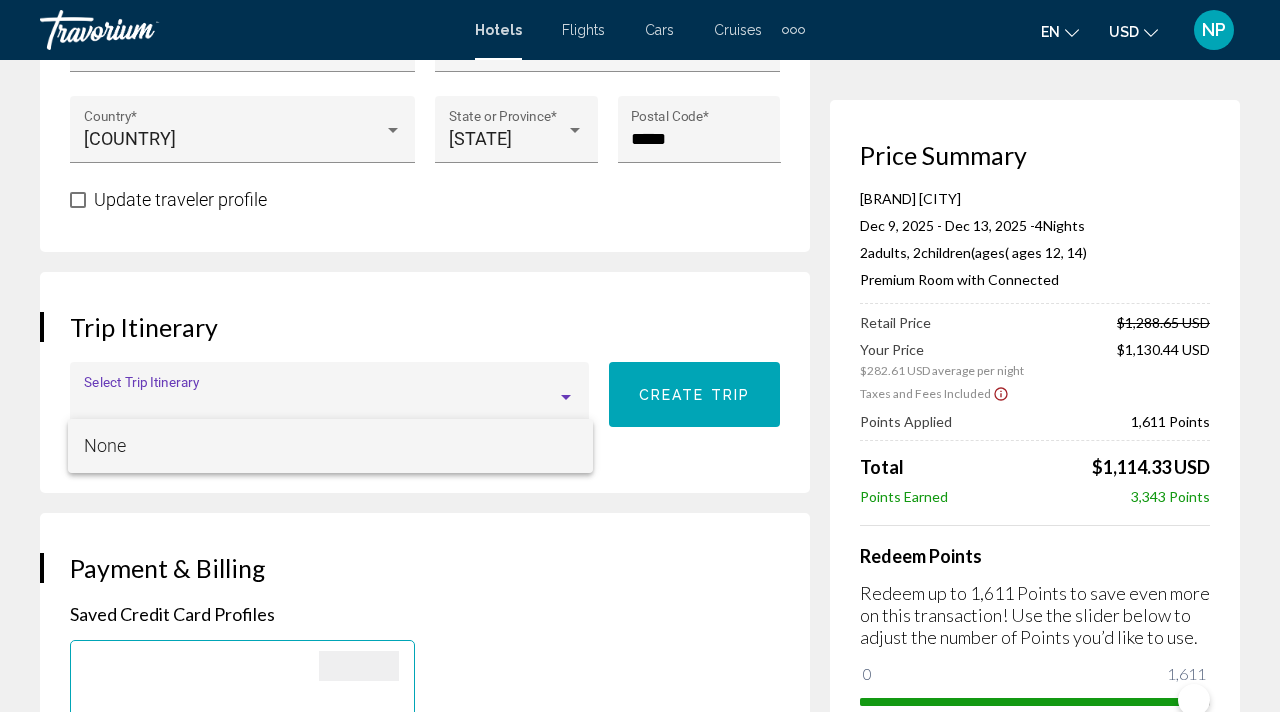 click on "None" at bounding box center (331, 446) 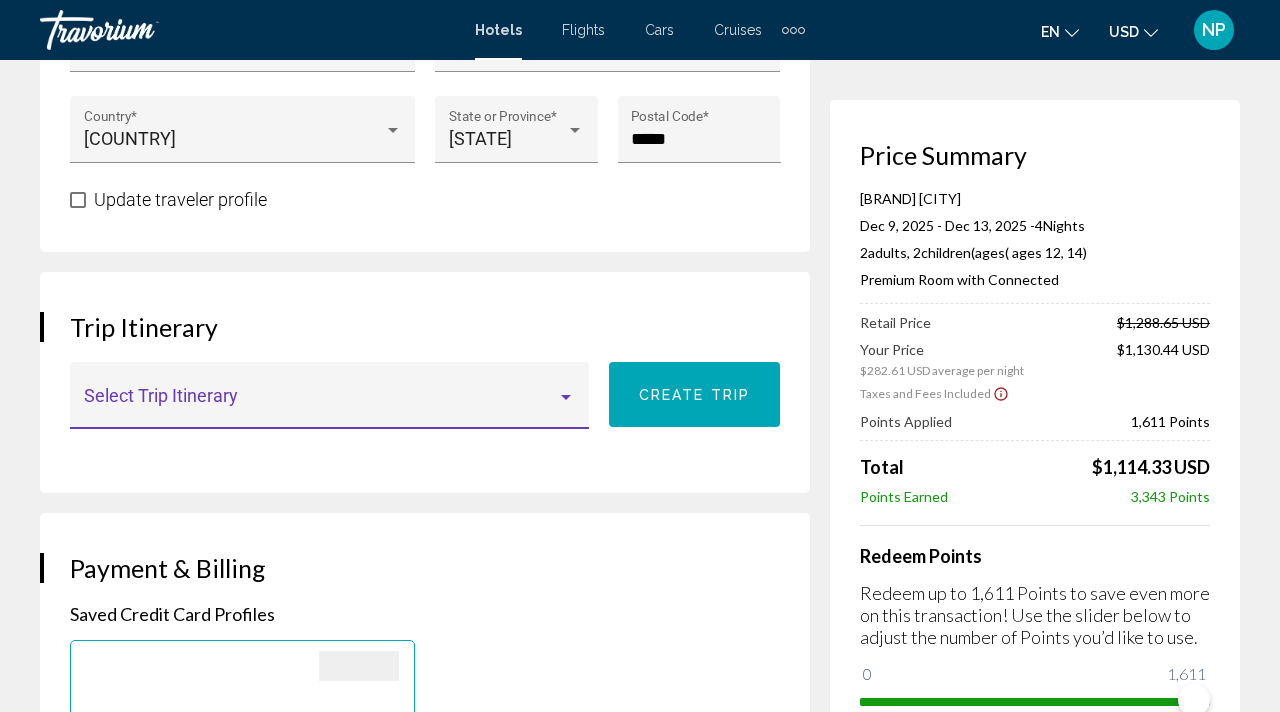 click at bounding box center (321, 405) 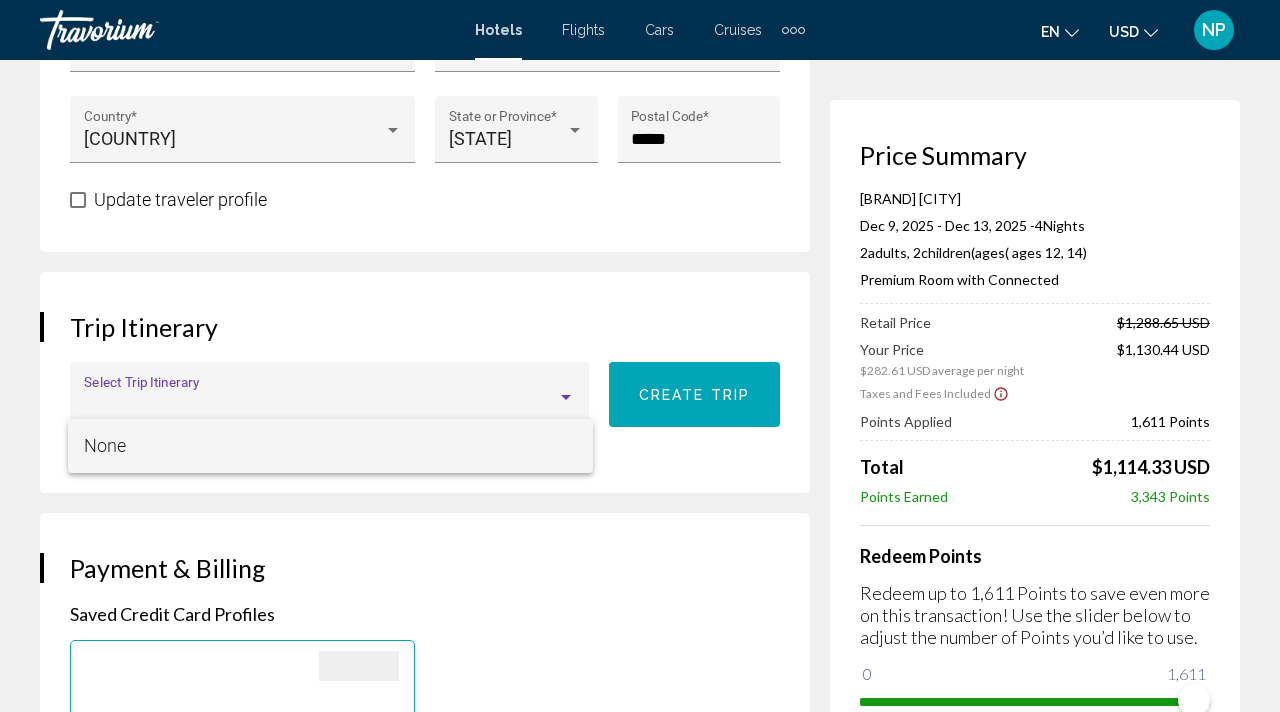 click at bounding box center (640, 356) 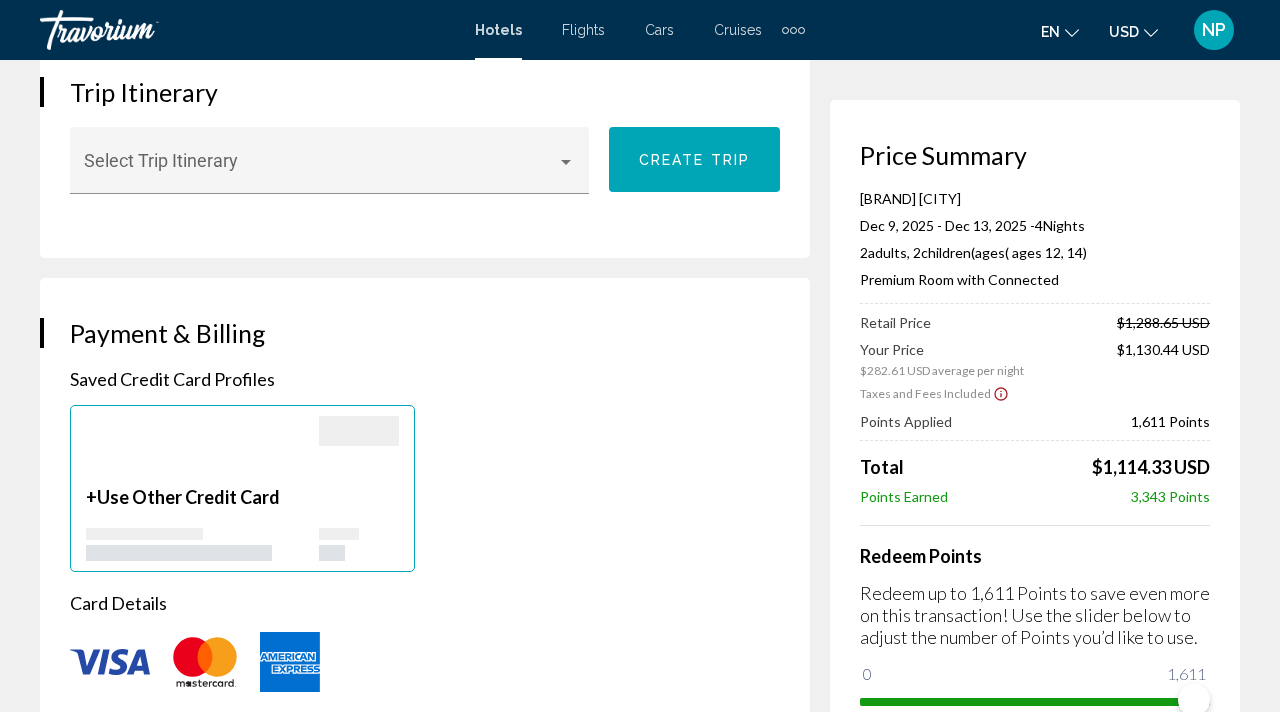scroll, scrollTop: 1222, scrollLeft: 0, axis: vertical 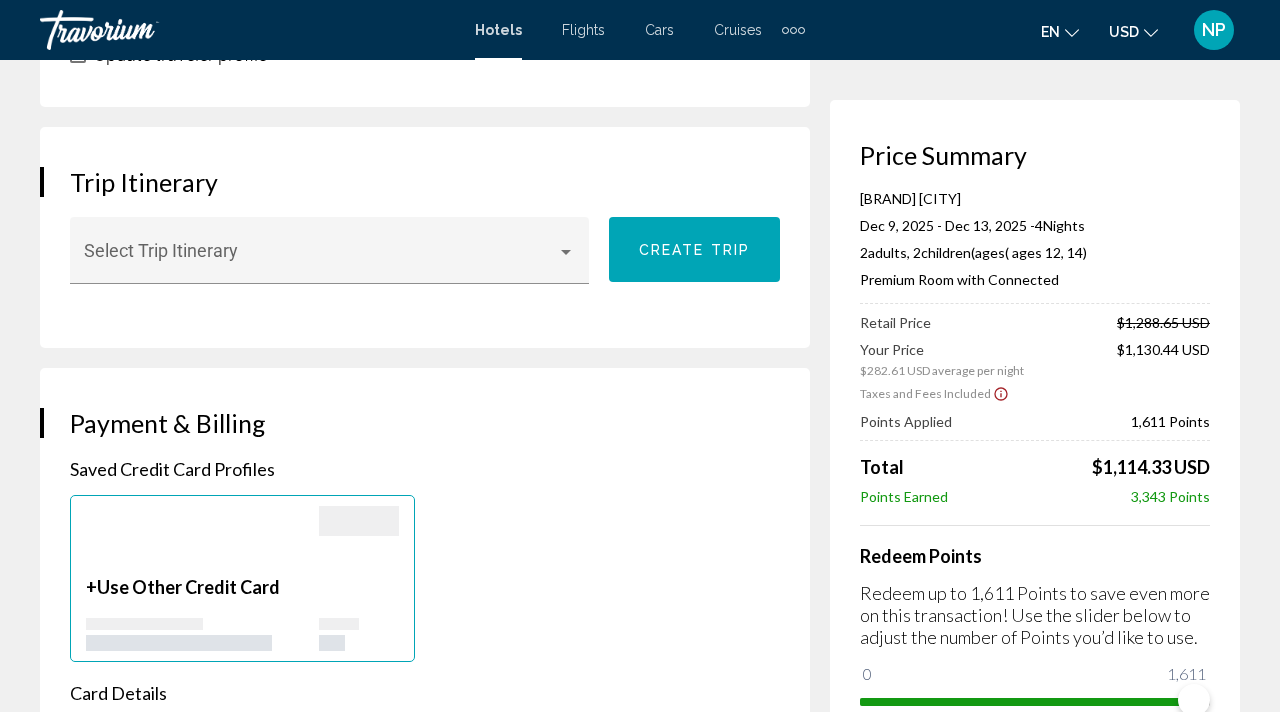 click on "Create trip" at bounding box center [694, 249] 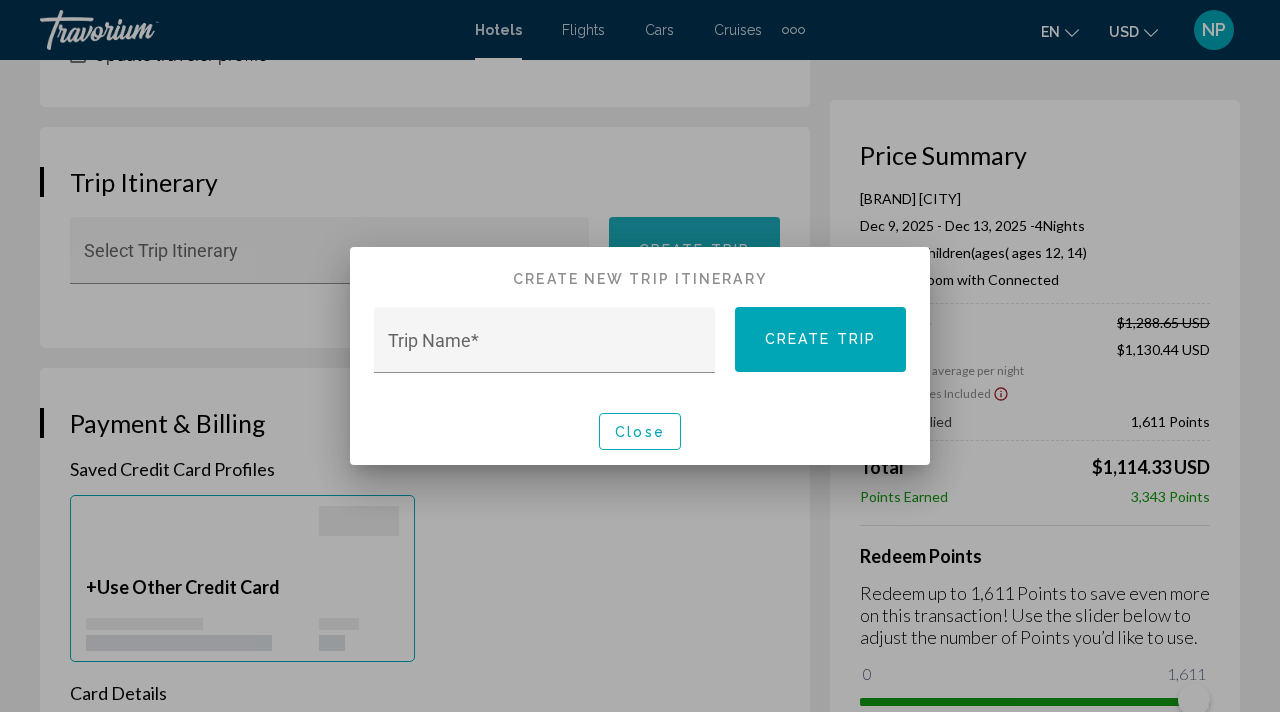 scroll, scrollTop: 0, scrollLeft: 0, axis: both 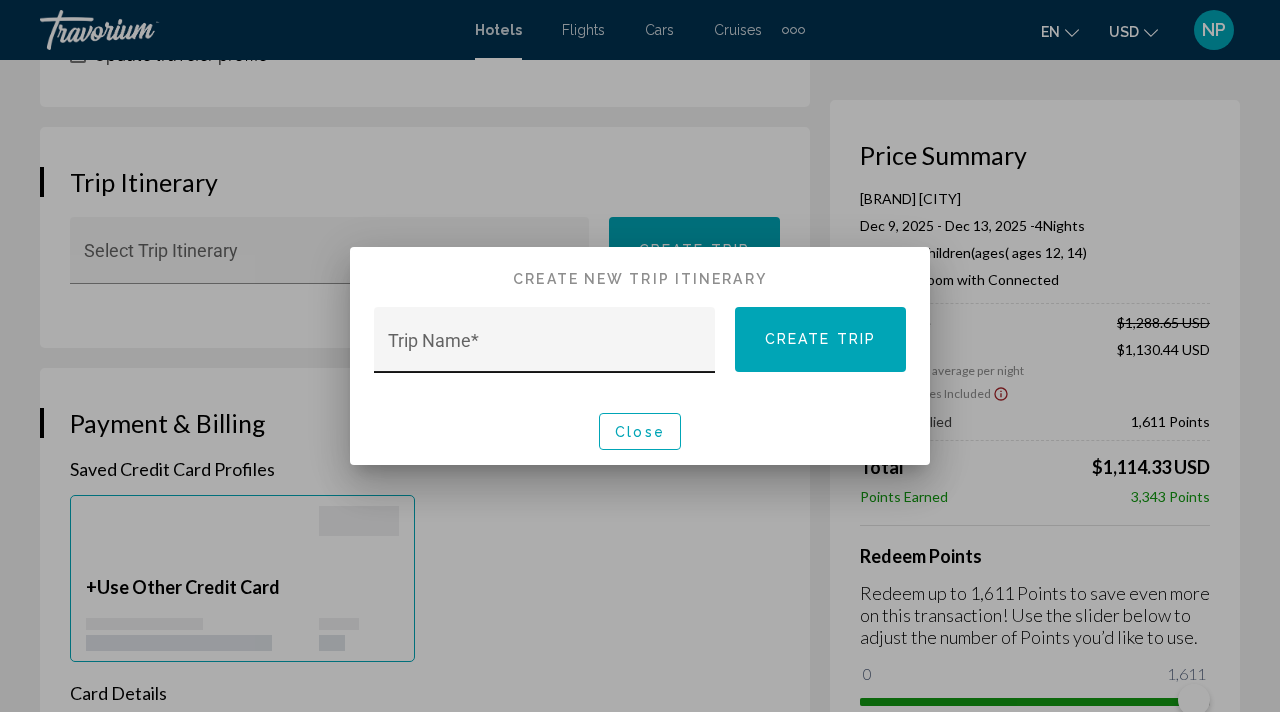 click on "Trip Name  *" at bounding box center (545, 350) 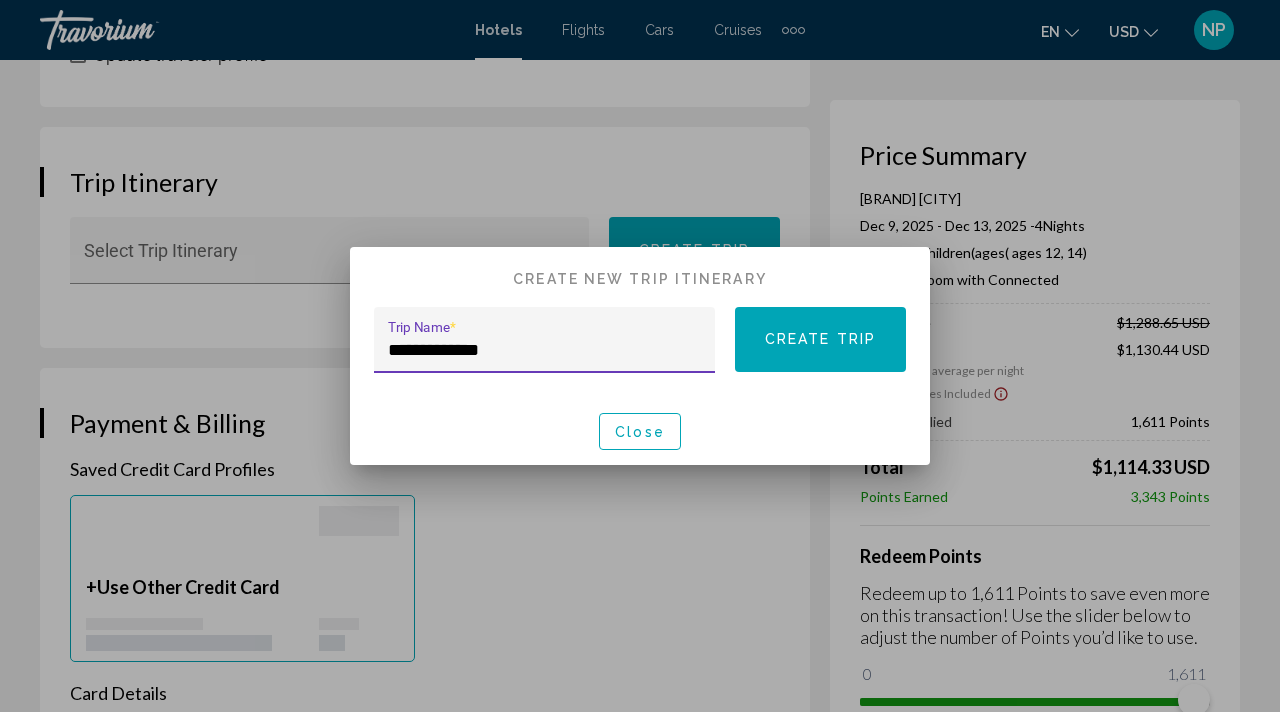 type on "**********" 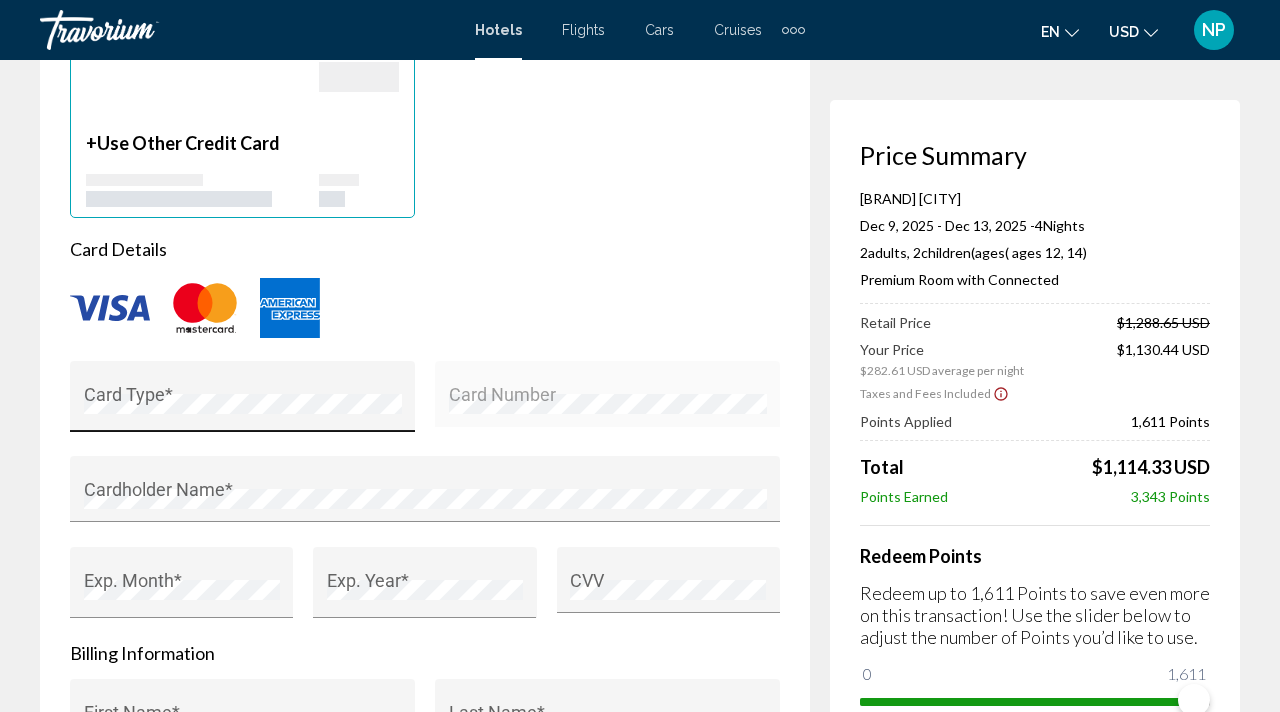 scroll, scrollTop: 1689, scrollLeft: 0, axis: vertical 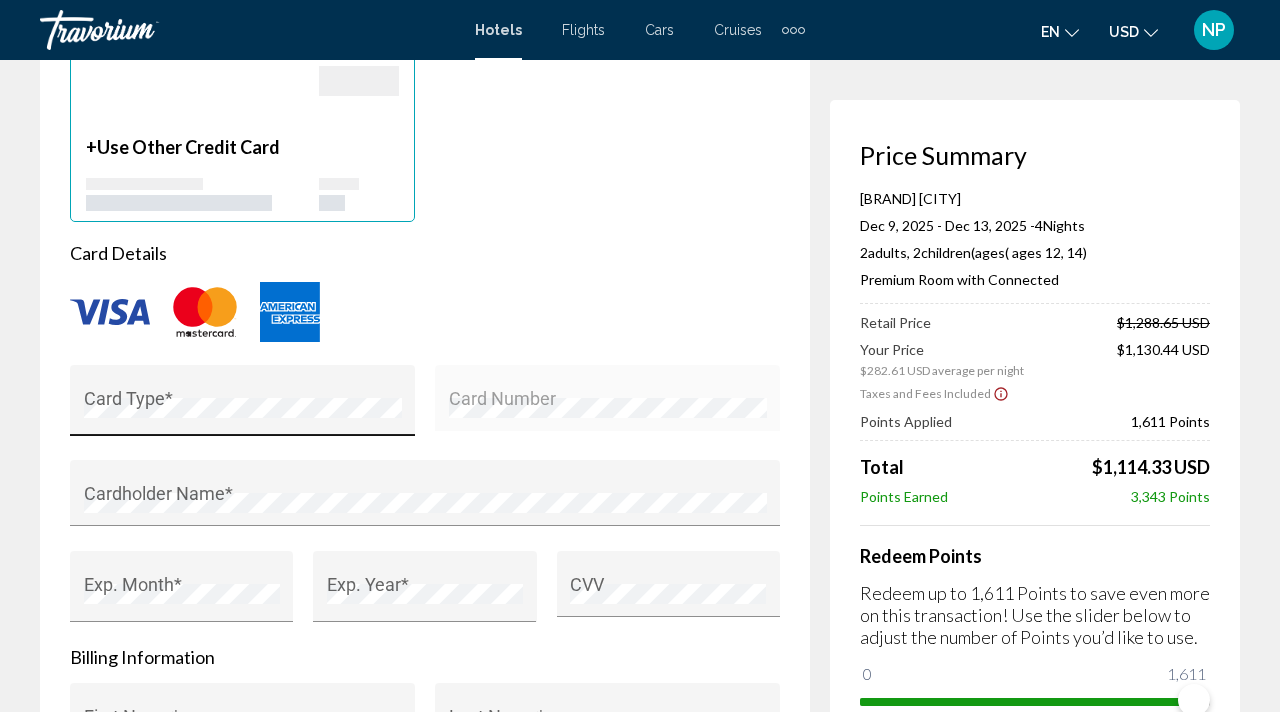 click on "Card Type  *" at bounding box center [243, 407] 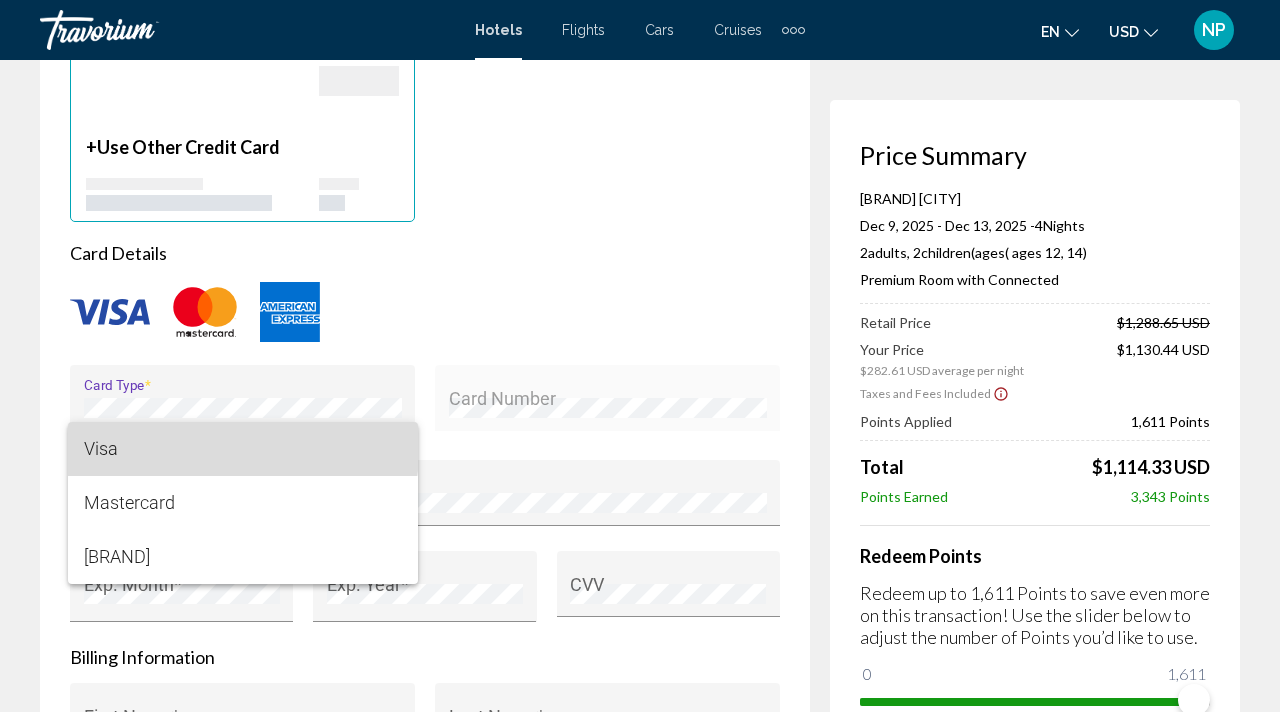 click on "Visa" at bounding box center [243, 449] 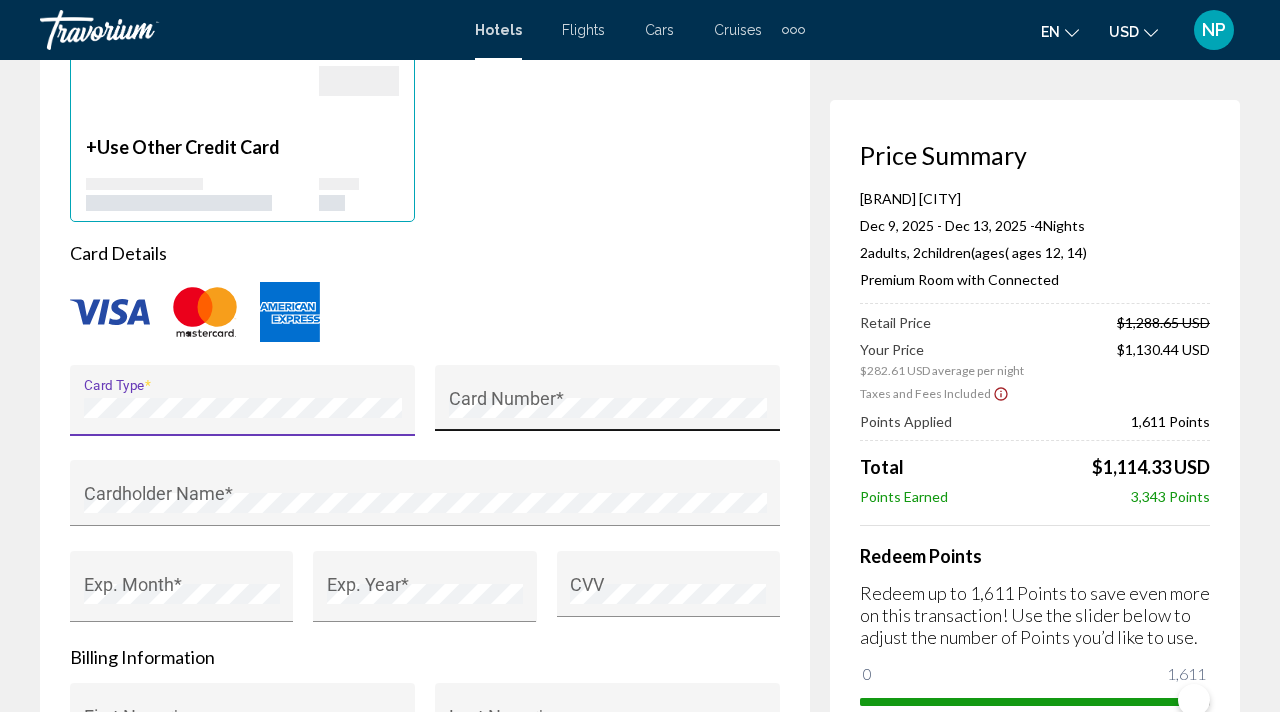 click on "Card Number *" at bounding box center [607, 410] 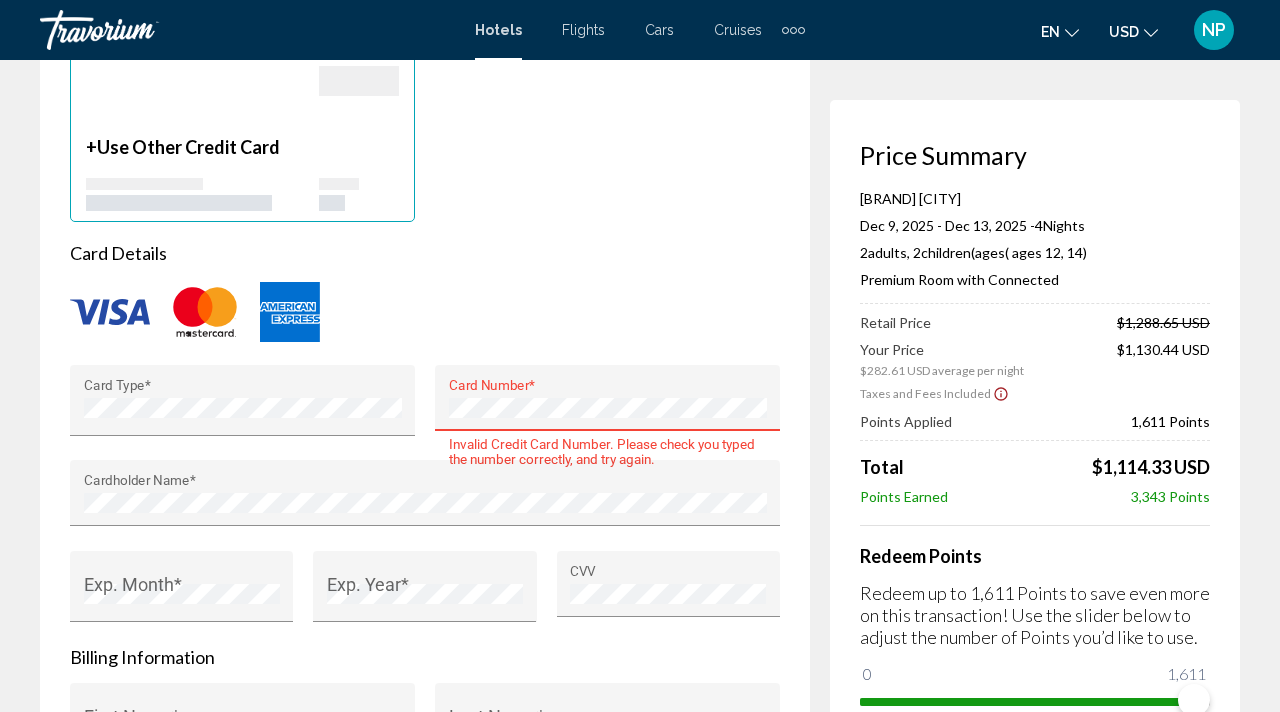 scroll, scrollTop: 1876, scrollLeft: 0, axis: vertical 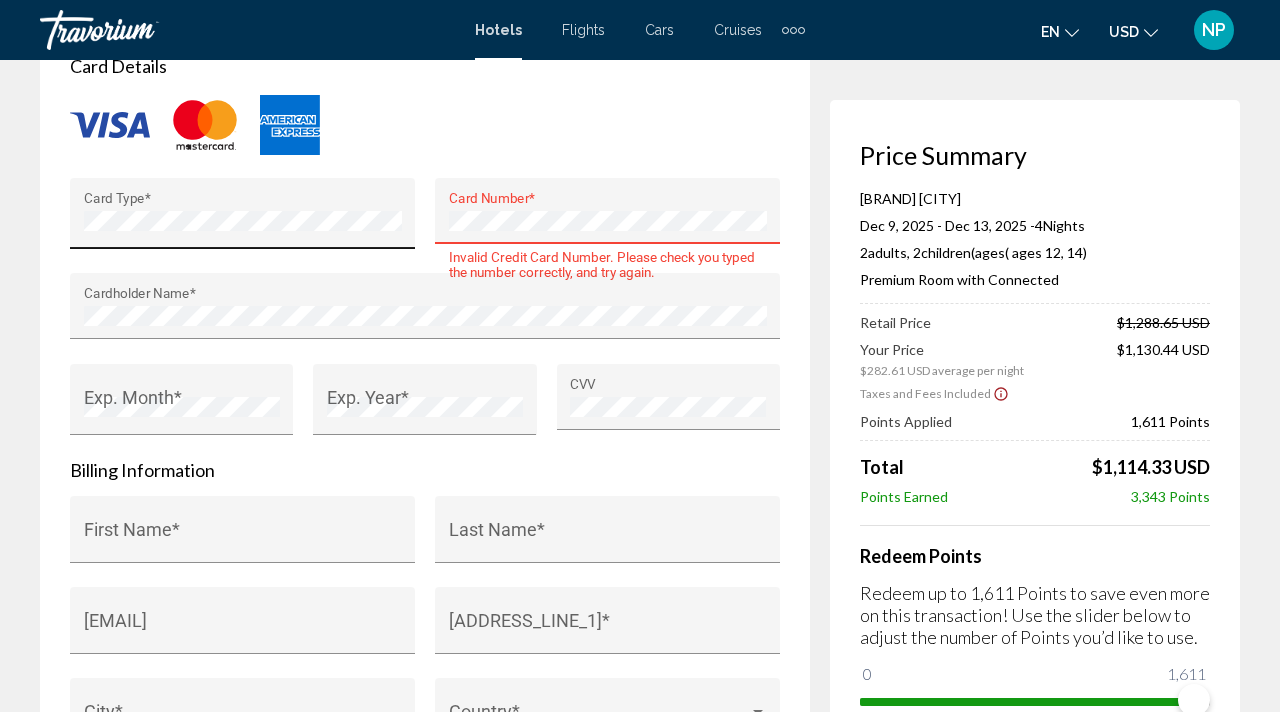 click on "Card Type * Card Number * Invalid Credit Card Number. Please check you typed the number correctly, and try again. Cardholder Name * Exp. Month * Exp. Year * CVV" at bounding box center (425, 318) 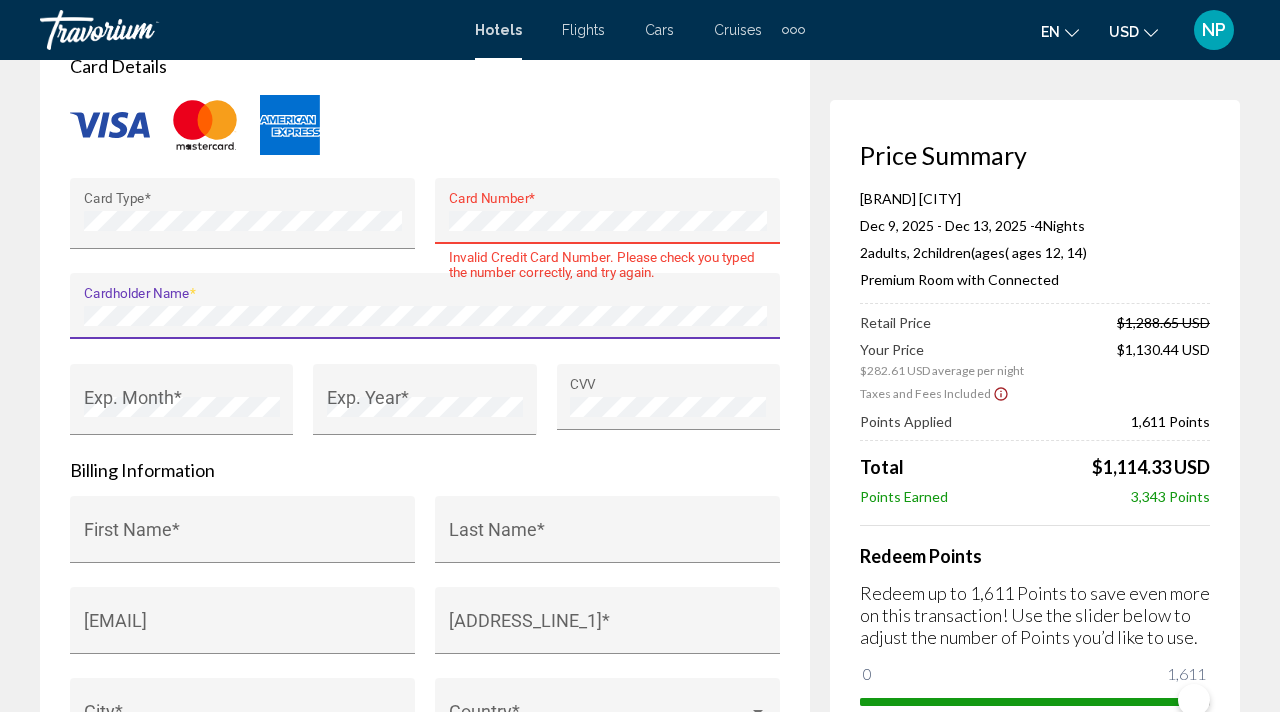 click on "Payment & Billing Saved Credit Card Profiles + Use Other Credit Card Card Details Card Type * Card Number * Invalid Credit Card Number. Please check you typed the number correctly, and try again. Cardholder Name * Exp. Month * Exp. Year * CVV Billing Information Company Billing Contact First Name * Last Name * Email Address House Number, Street, Apartment * City * Country * State or Province * State or Province Name * Postal Code * Save credit card to account for faster checkout Hide reservation price and billing information from Member" at bounding box center [425, 333] 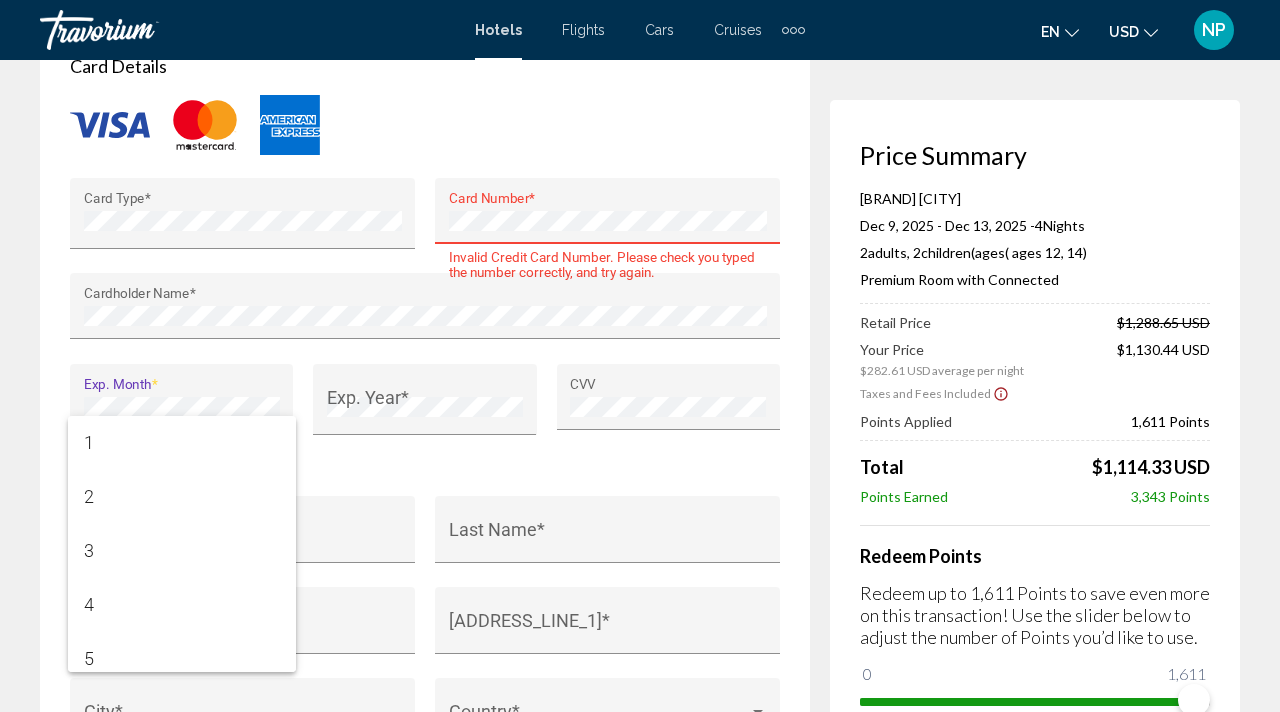 scroll, scrollTop: 392, scrollLeft: 0, axis: vertical 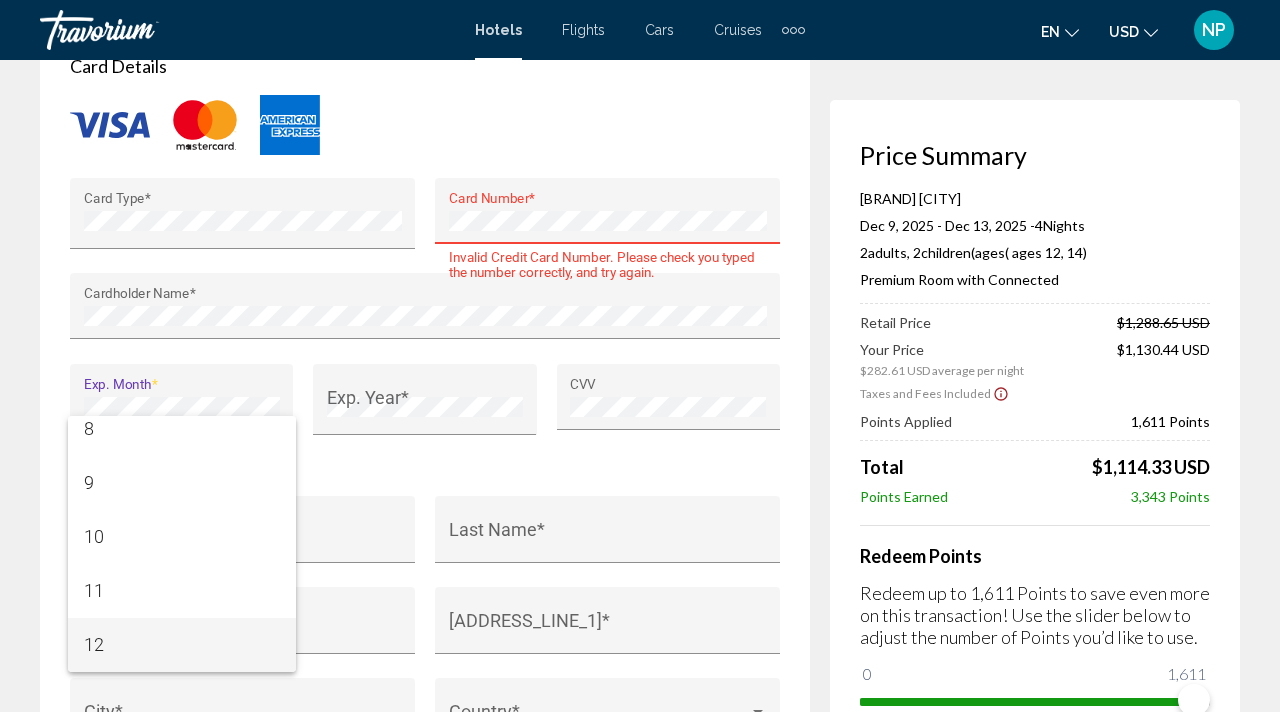 click on "12" at bounding box center [182, 645] 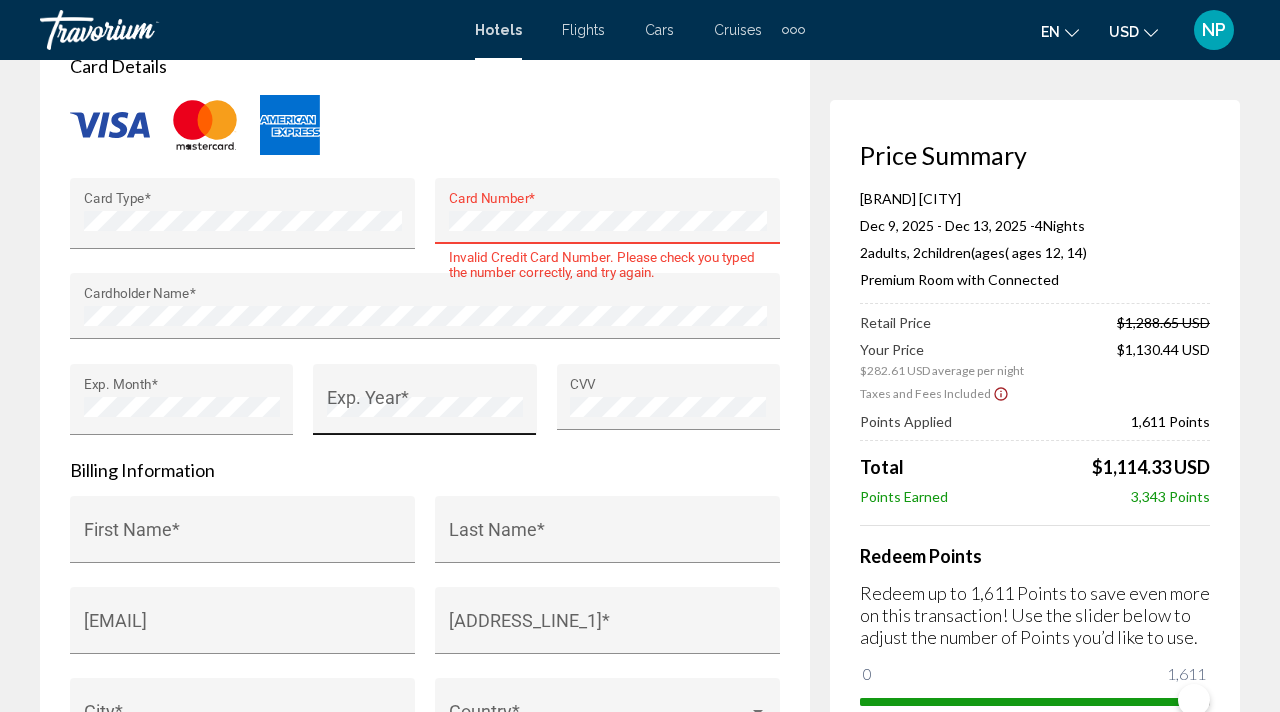click on "Exp. Year  *" at bounding box center [425, 406] 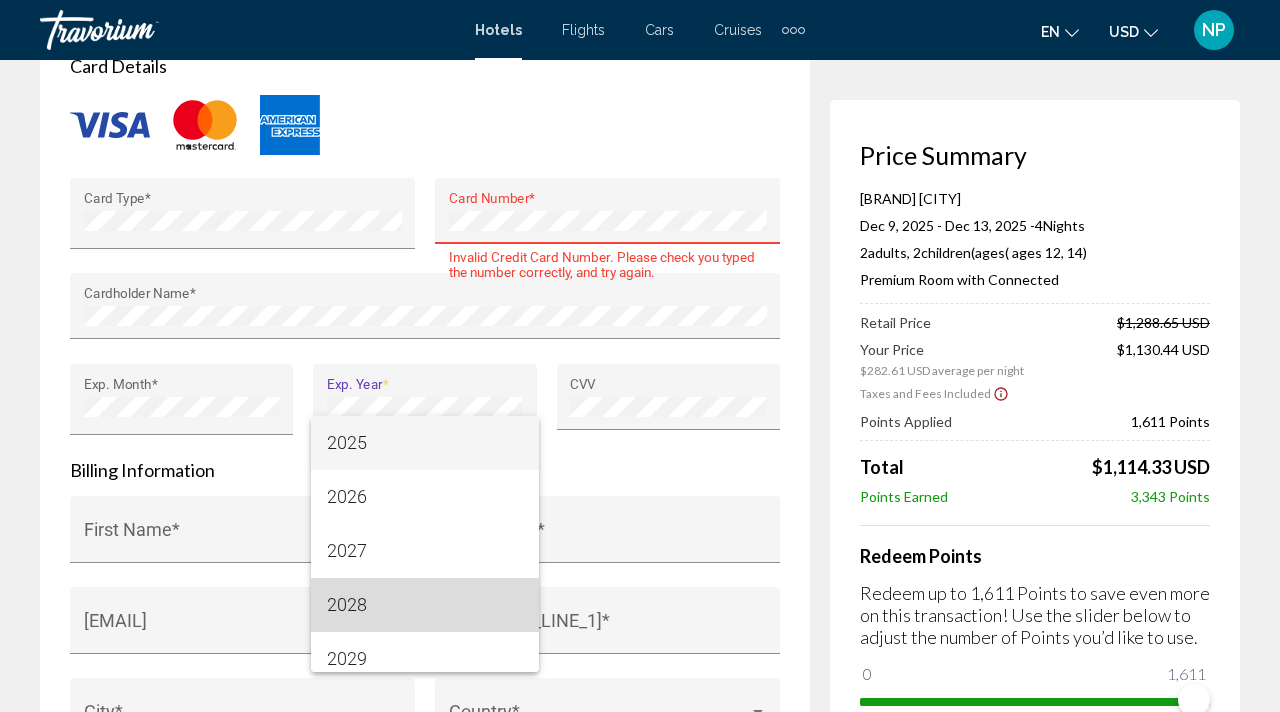 click on "2028" at bounding box center [425, 605] 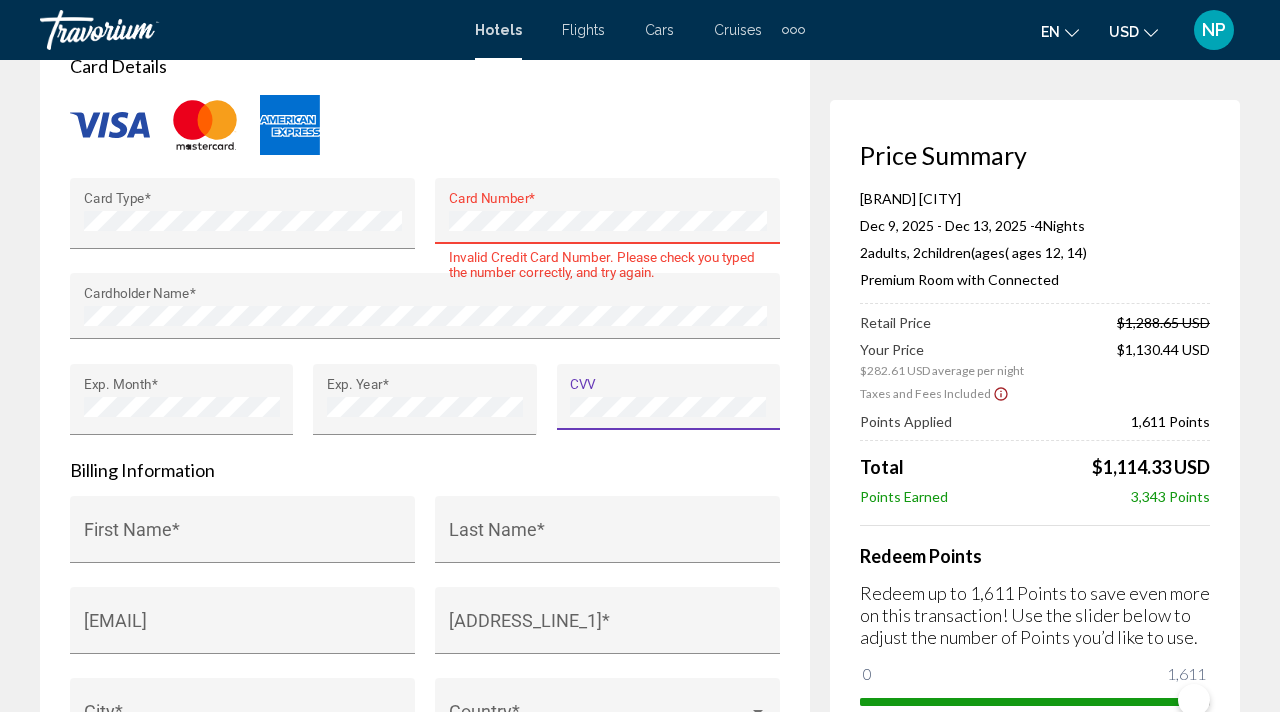click on "CVV" at bounding box center (668, 409) 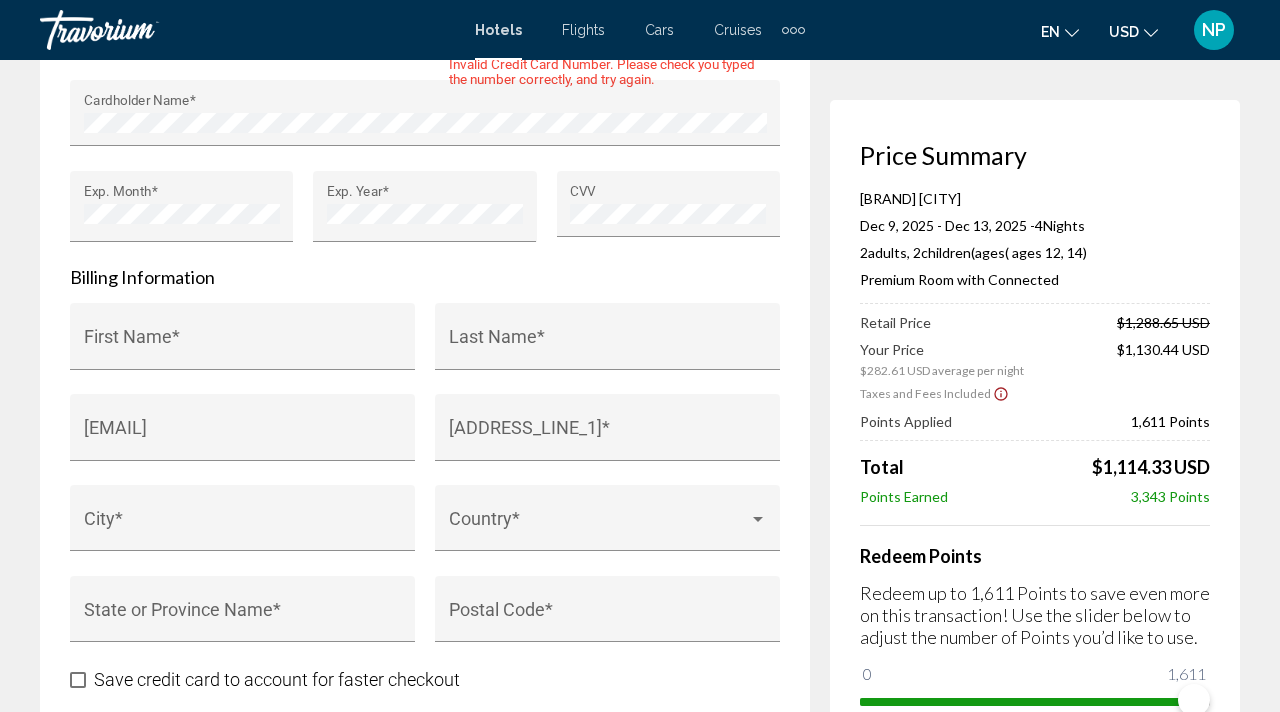 scroll, scrollTop: 2082, scrollLeft: 0, axis: vertical 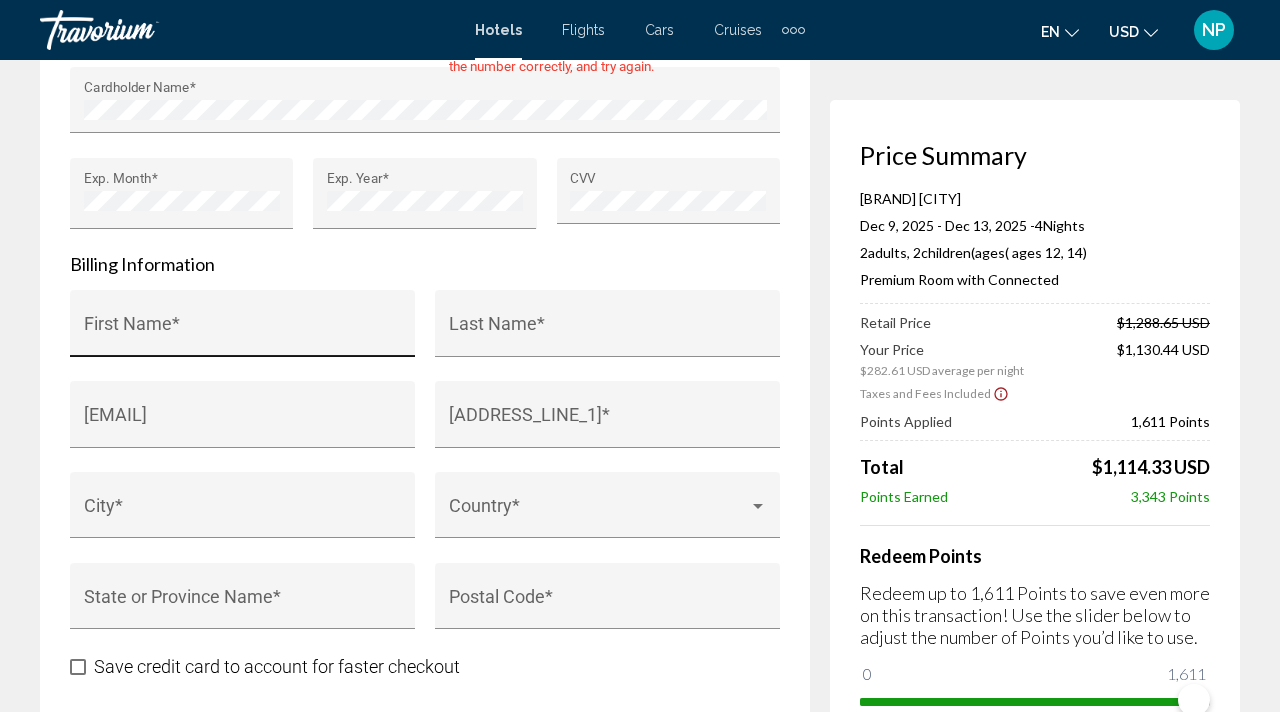 click on "First Name *" at bounding box center (243, 329) 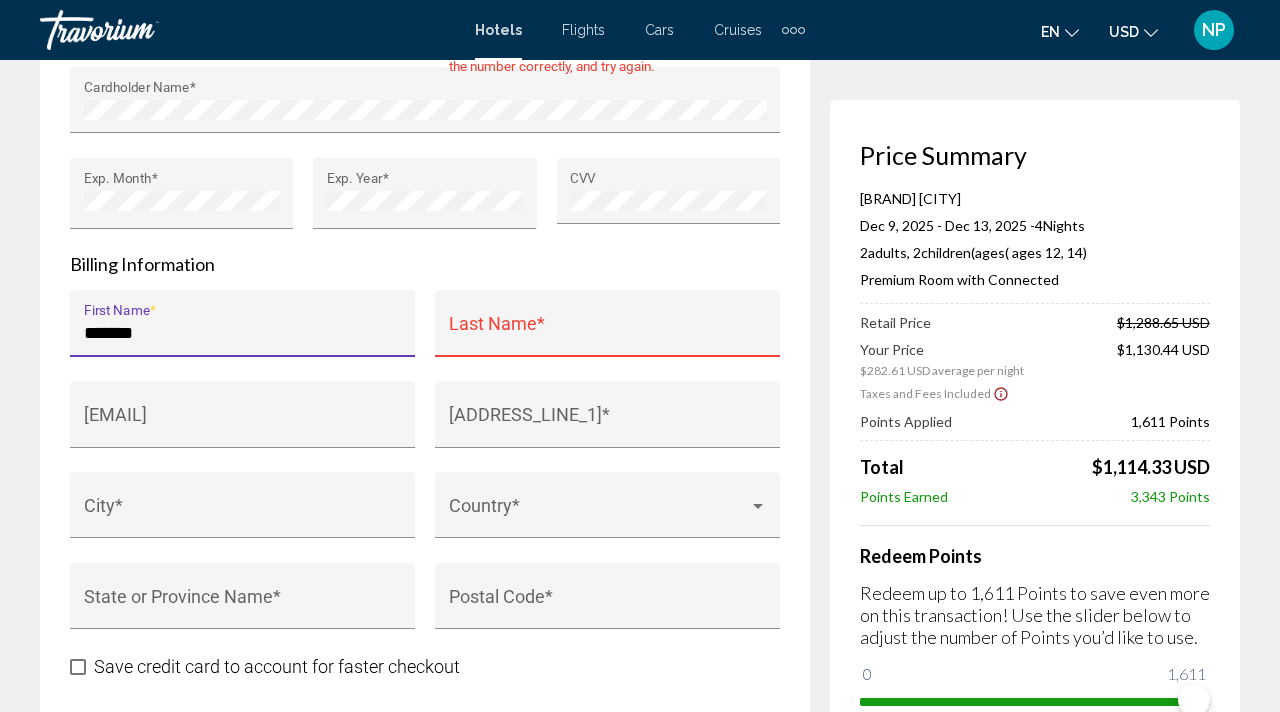type on "*********" 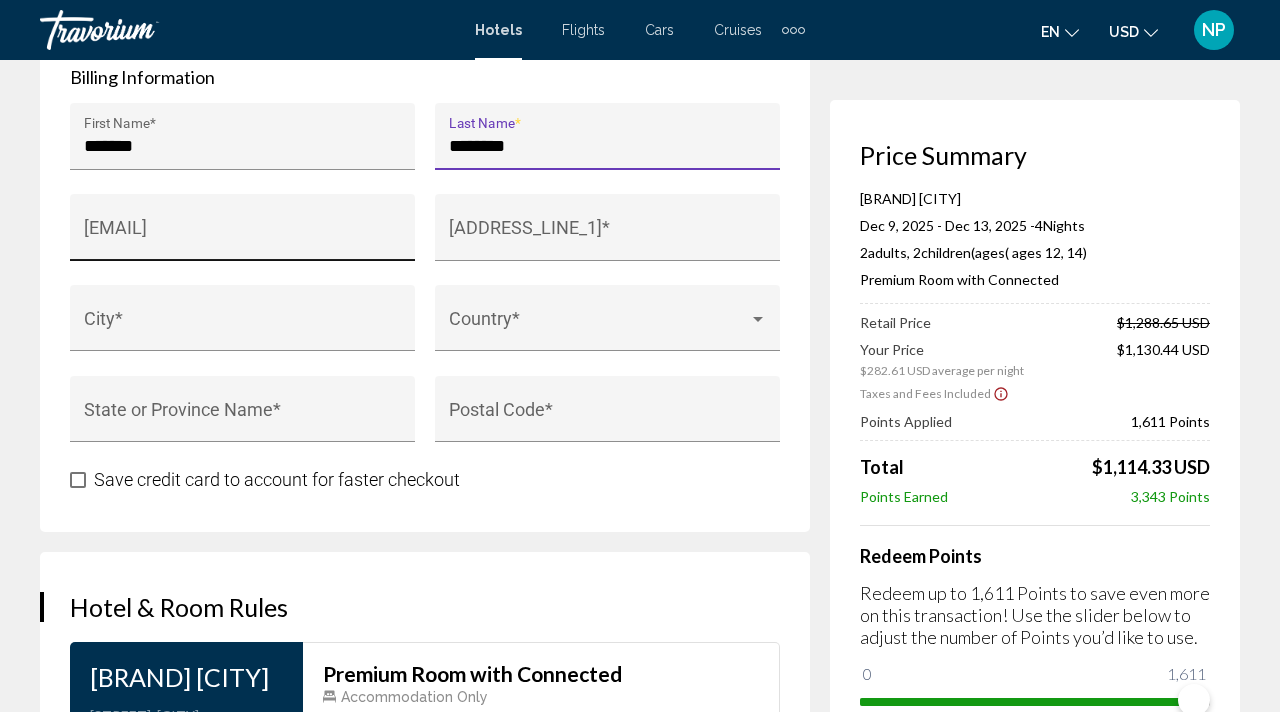 scroll, scrollTop: 2271, scrollLeft: 0, axis: vertical 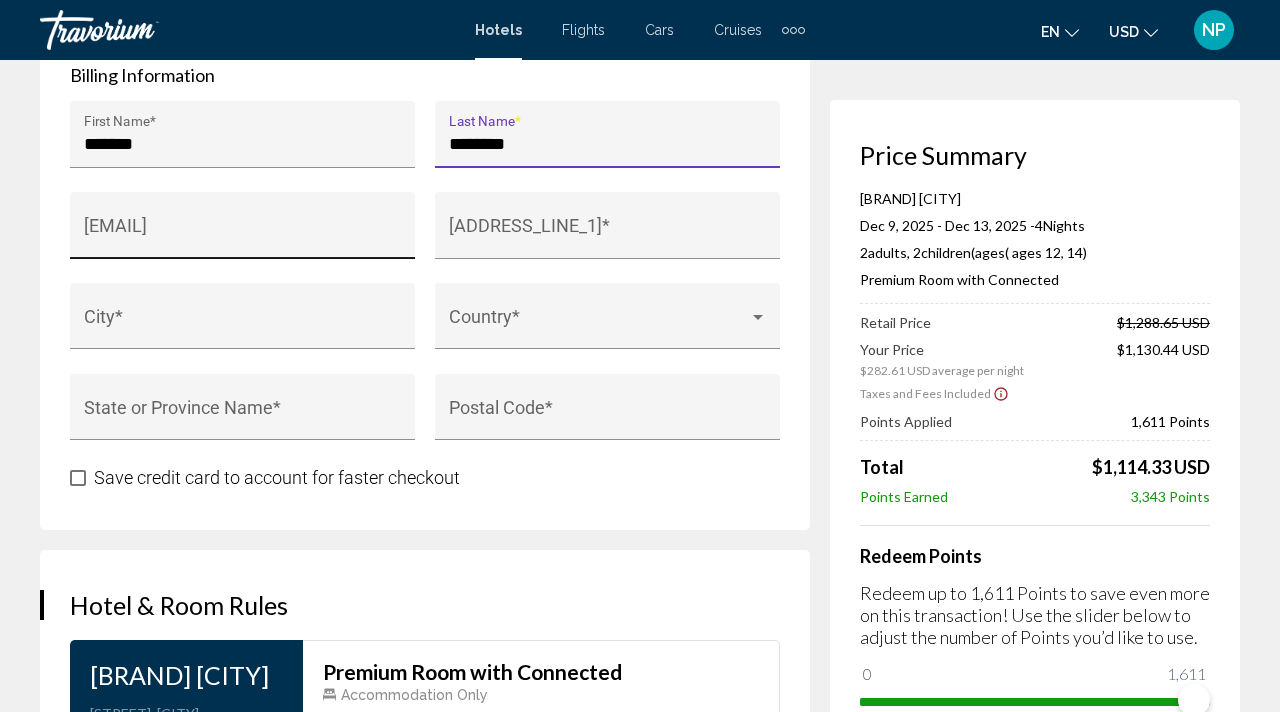 type on "********" 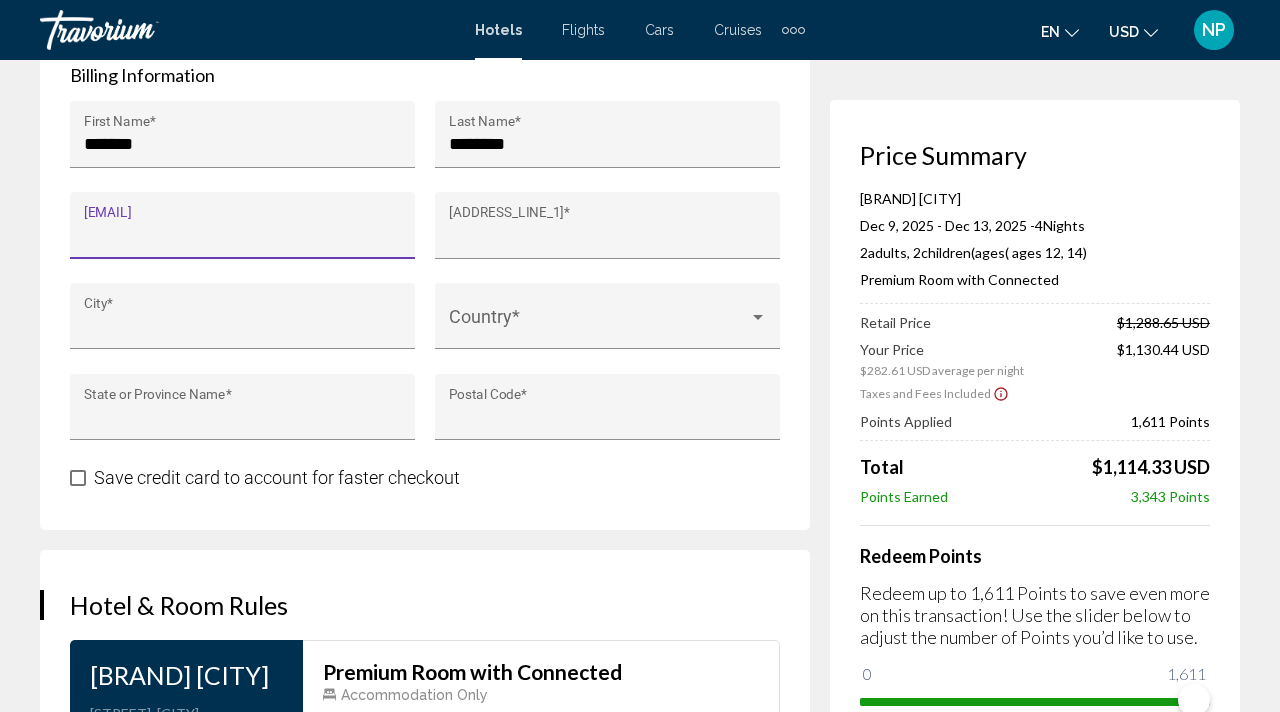type on "**********" 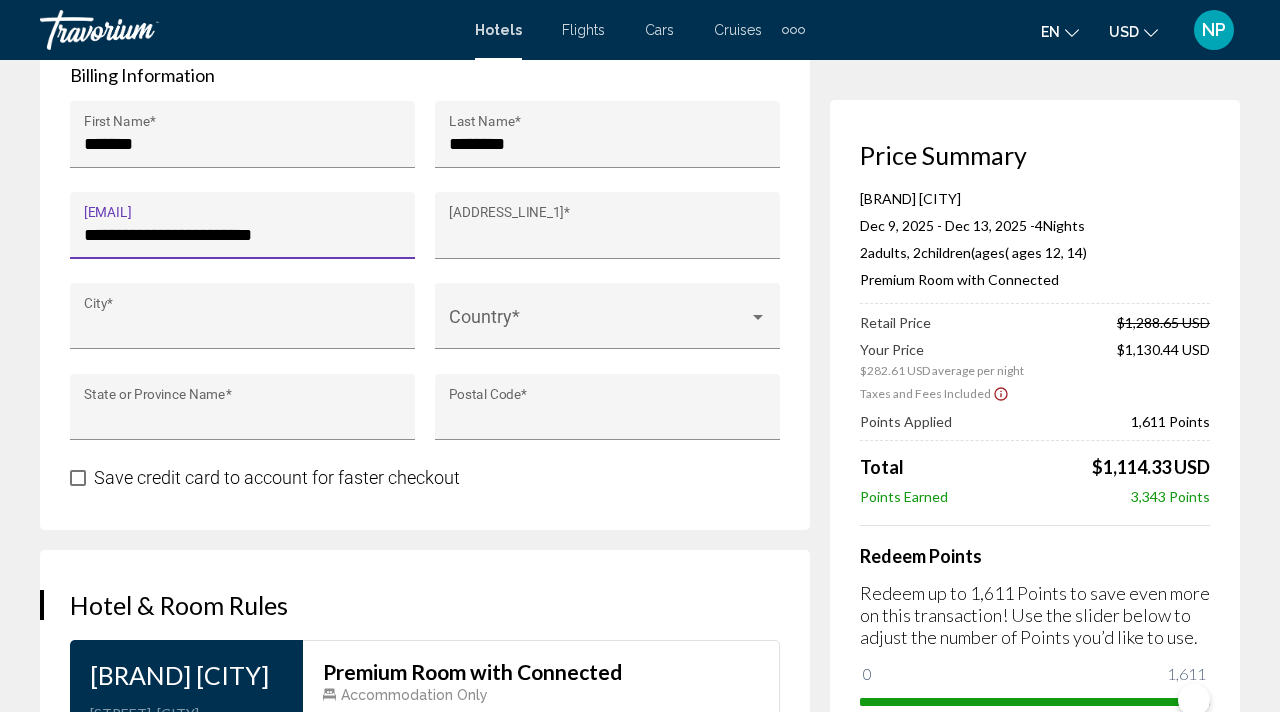 type on "**********" 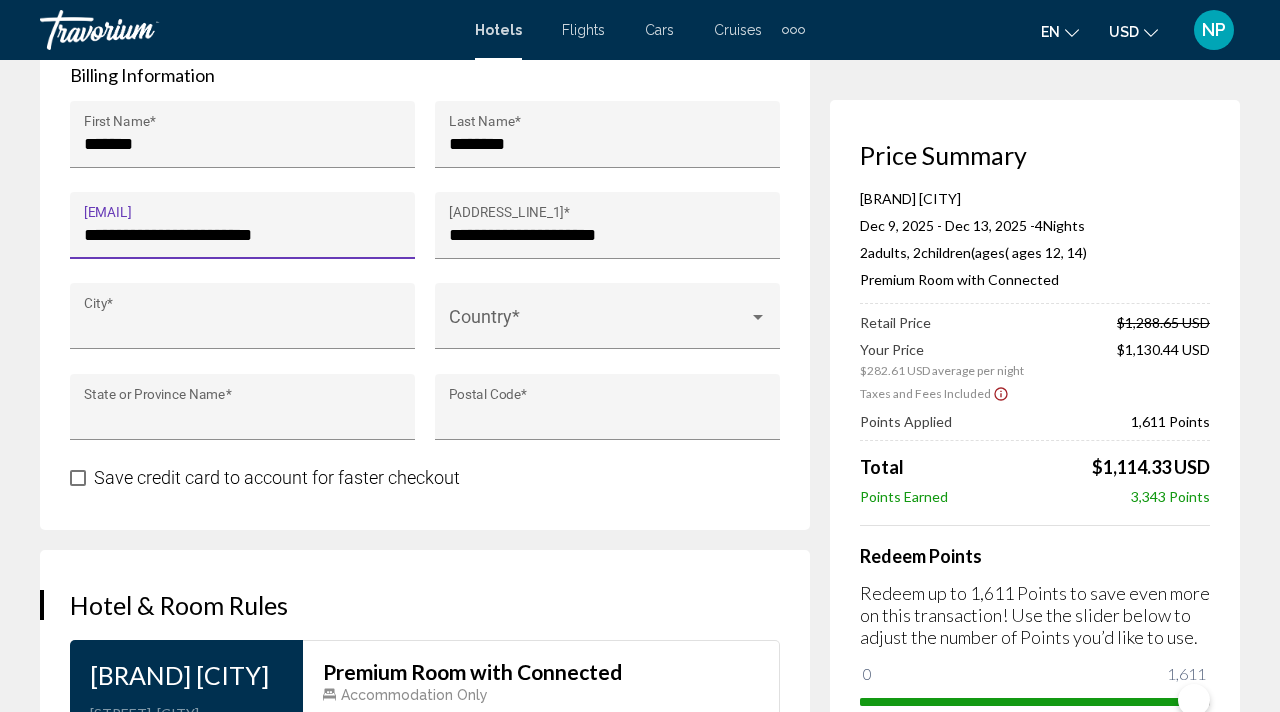 type on "******" 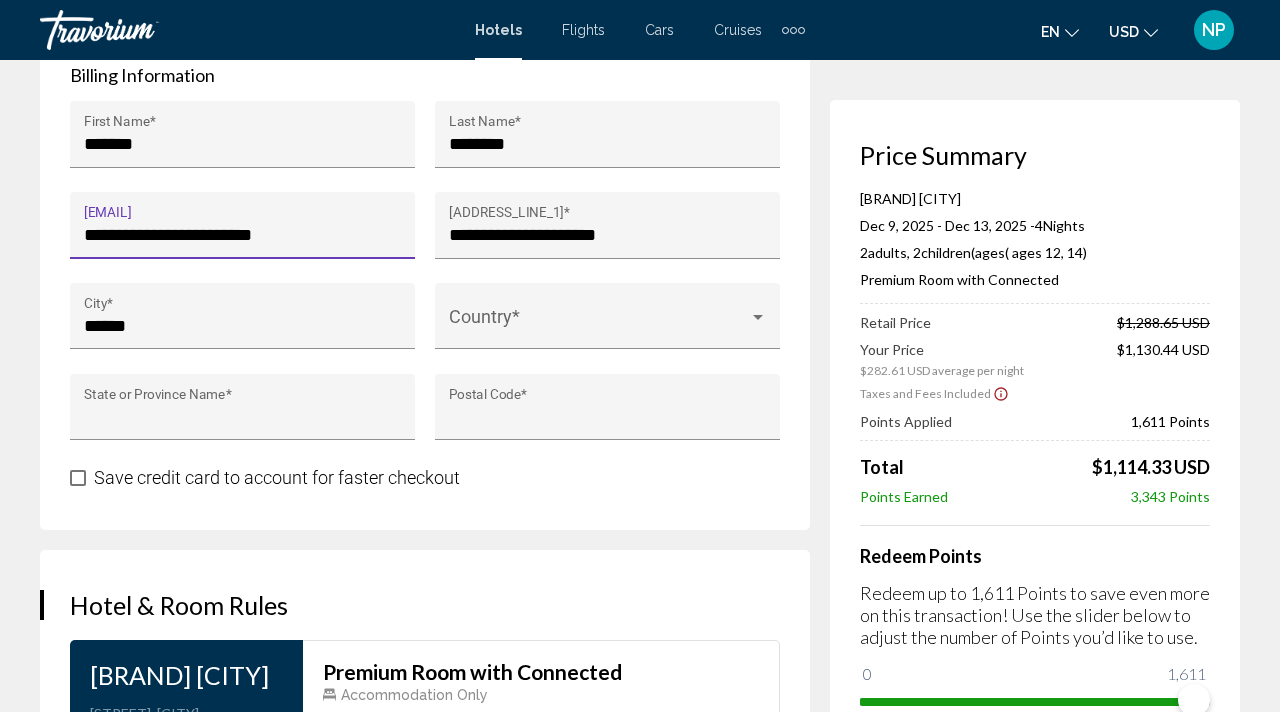 type on "**********" 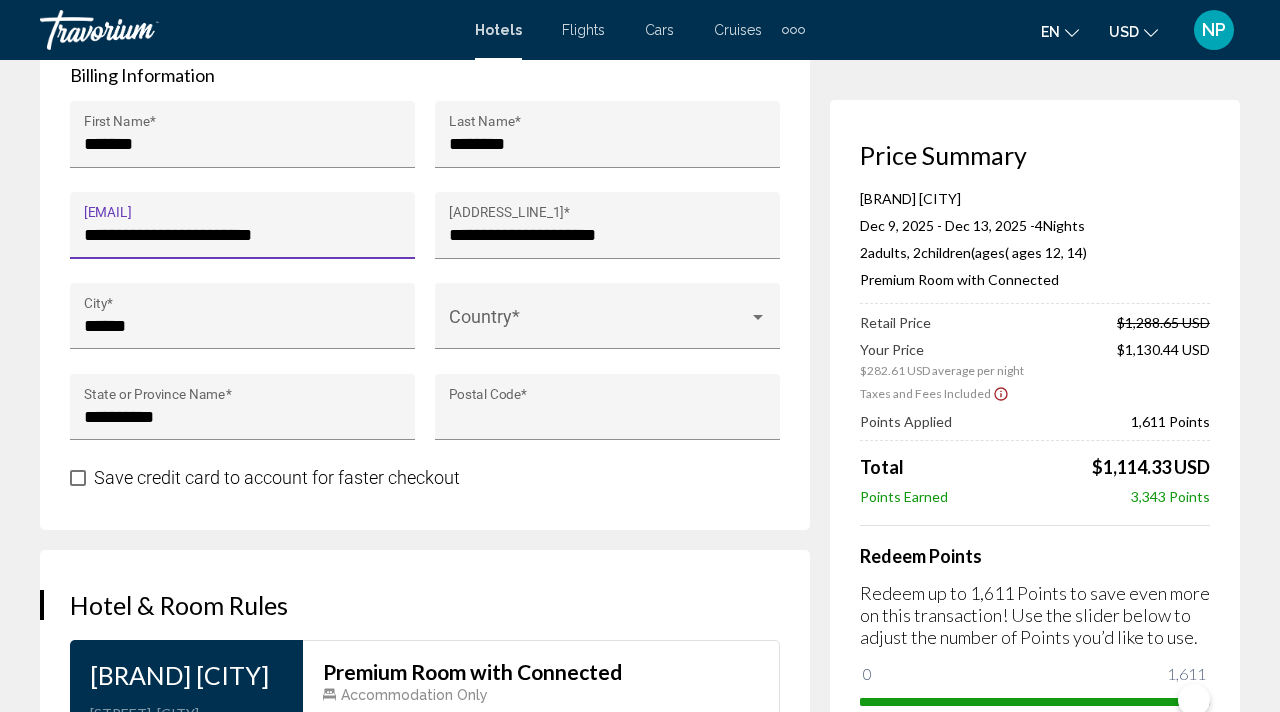 type on "*****" 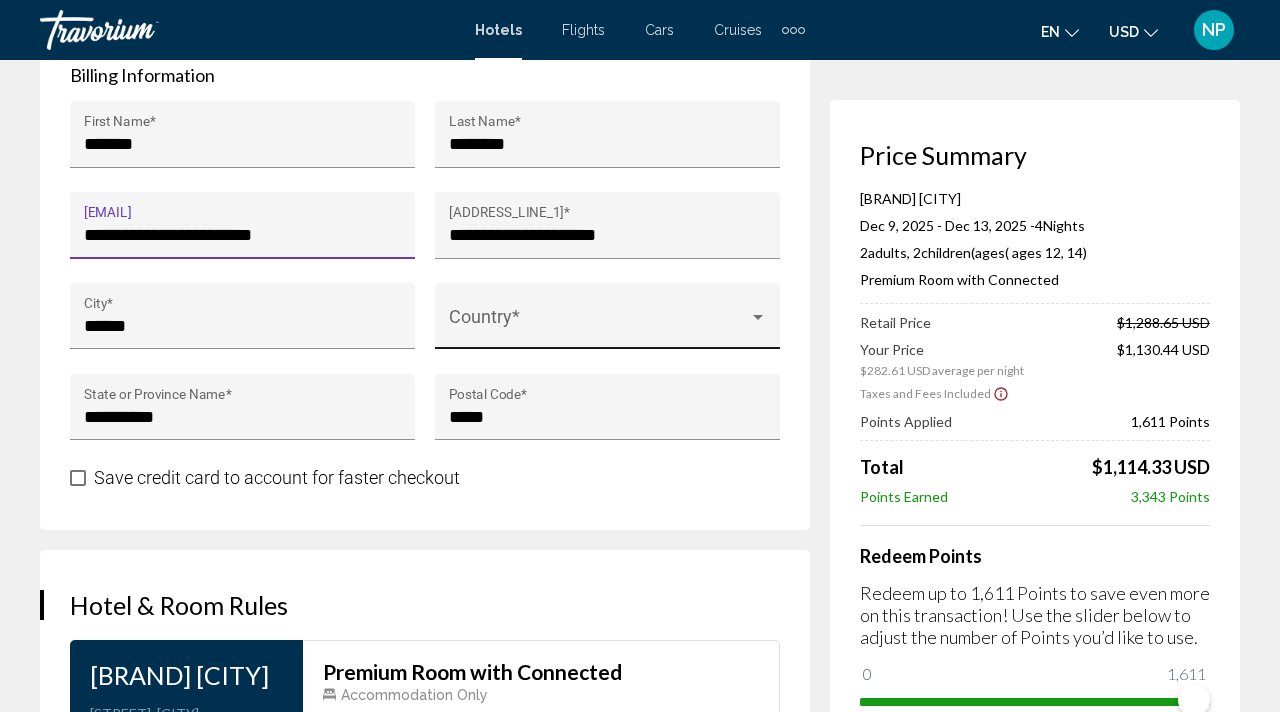 click at bounding box center (599, 326) 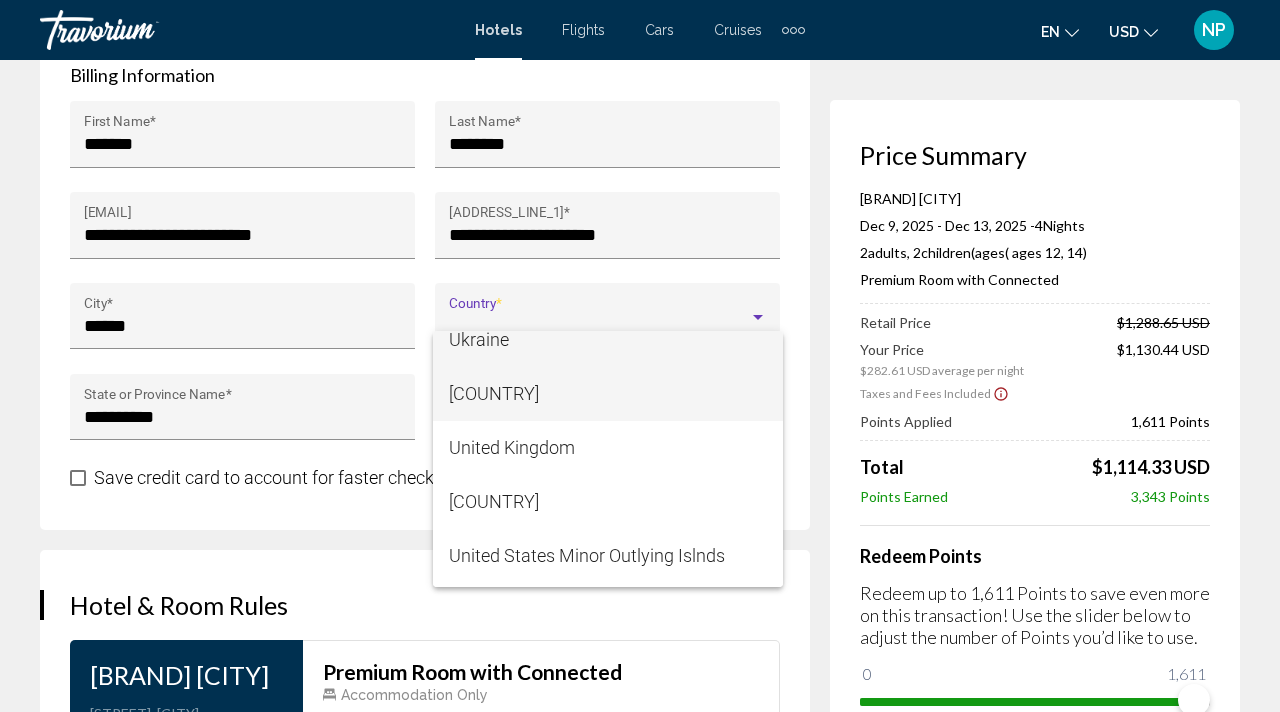 scroll, scrollTop: 12925, scrollLeft: 0, axis: vertical 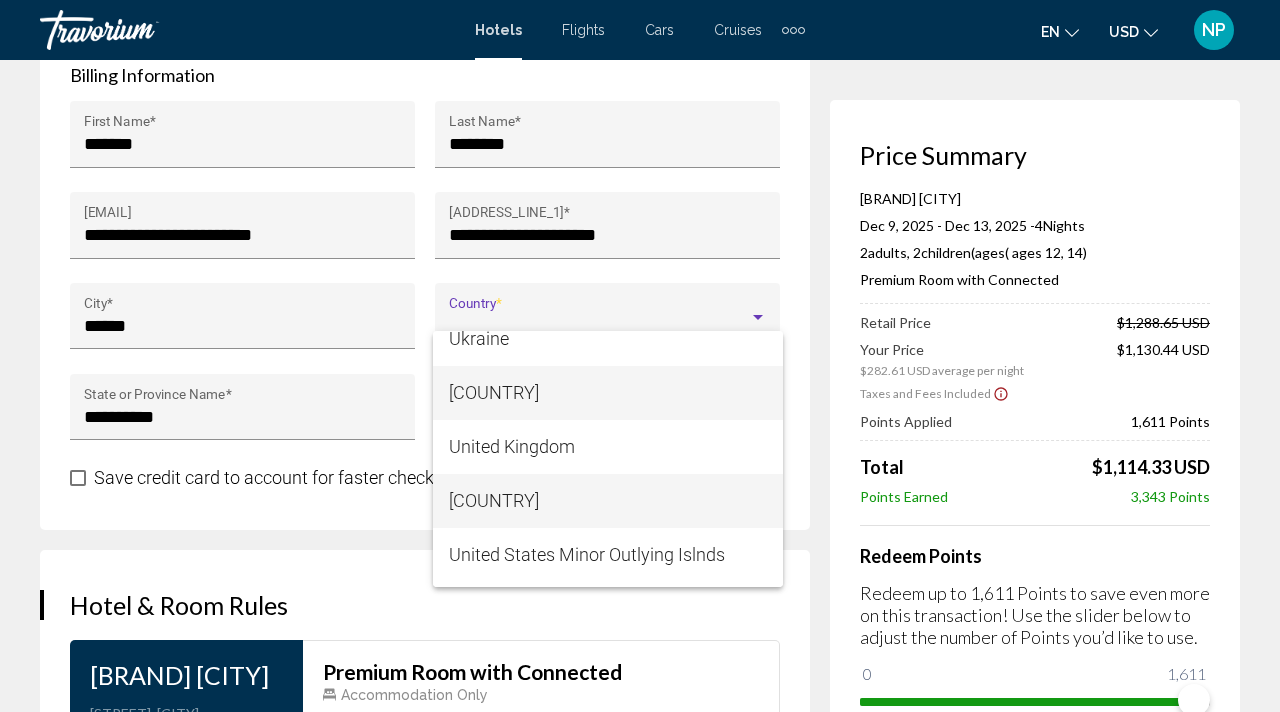click on "[COUNTRY]" at bounding box center (608, 501) 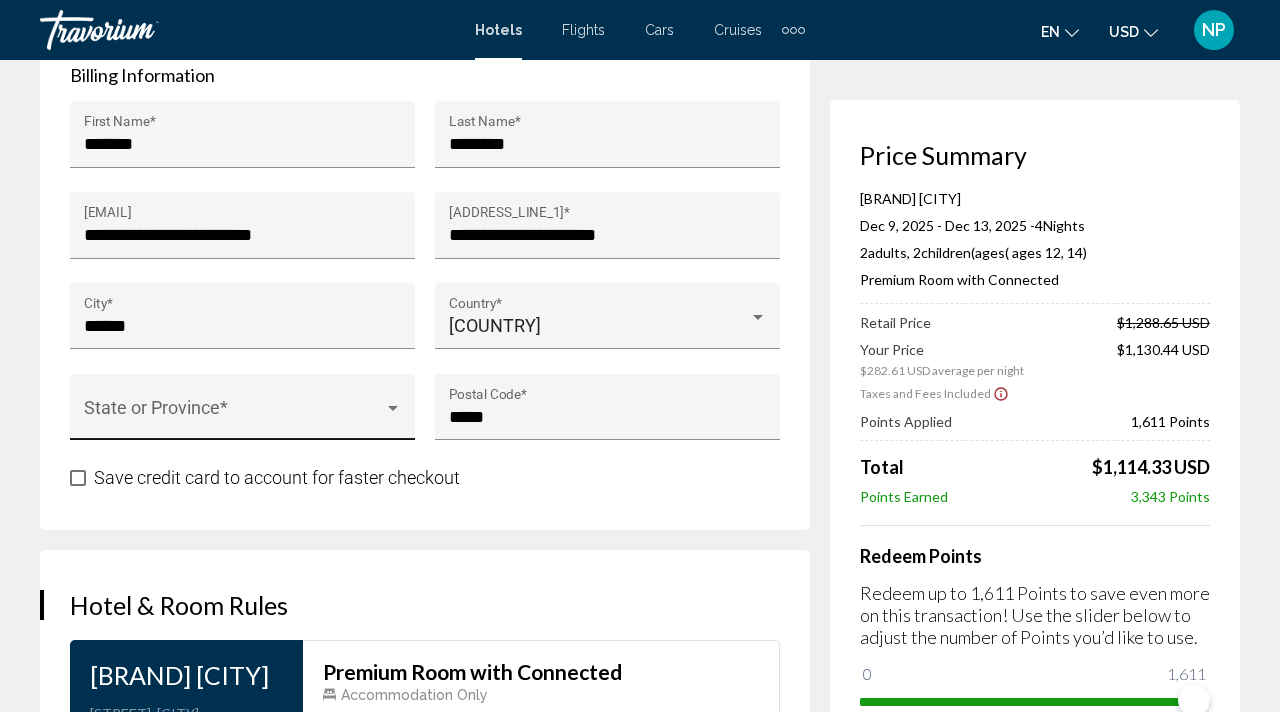 click on "State or Province *" at bounding box center (243, 413) 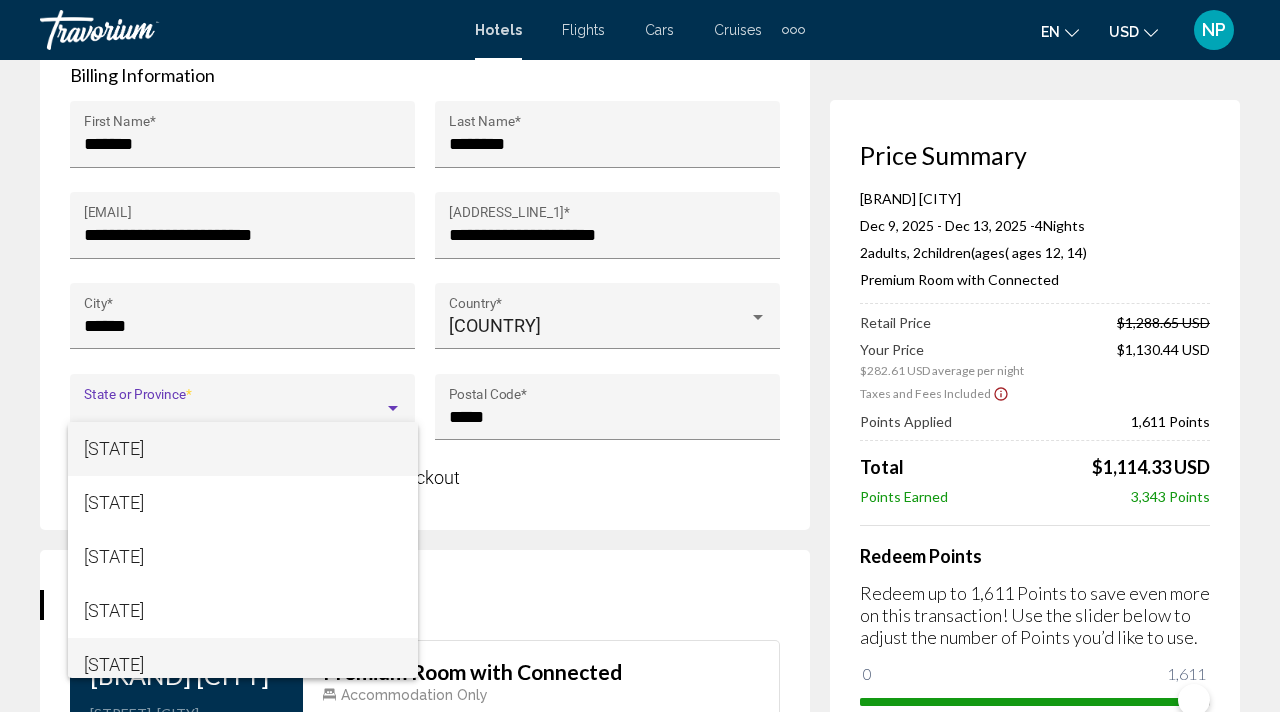 click on "[STATE]" at bounding box center (243, 665) 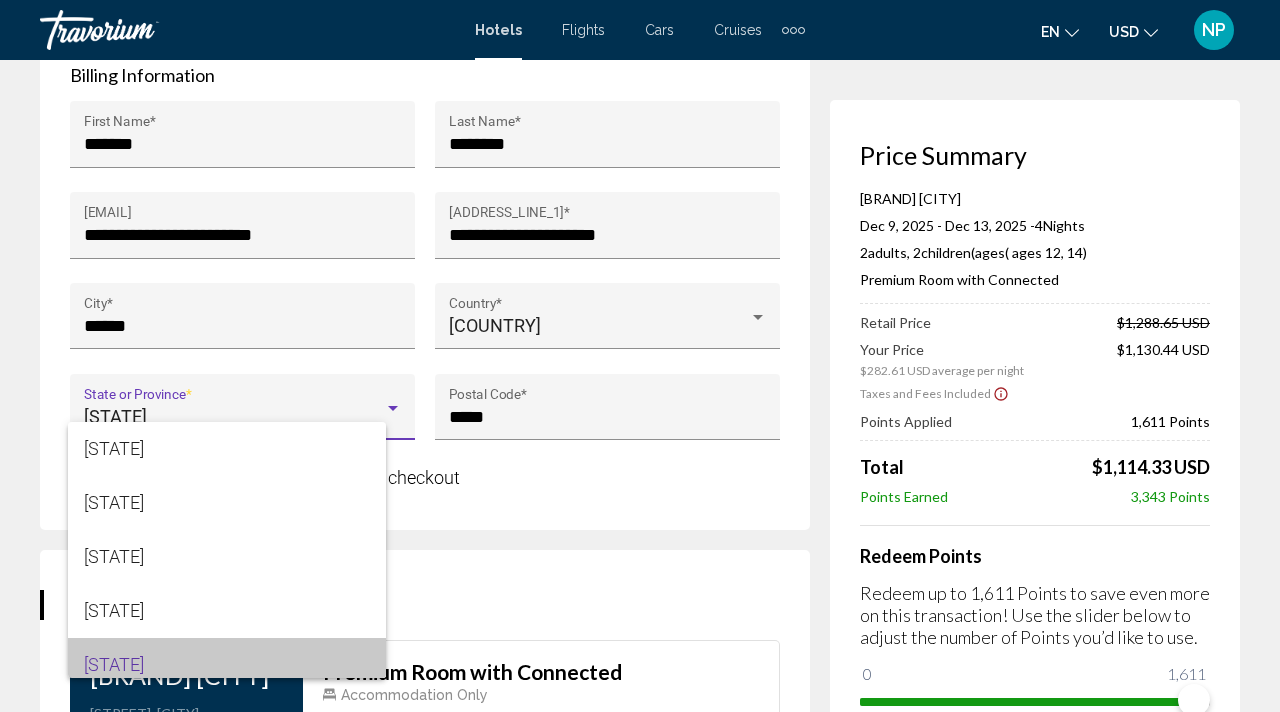 scroll, scrollTop: 14, scrollLeft: 0, axis: vertical 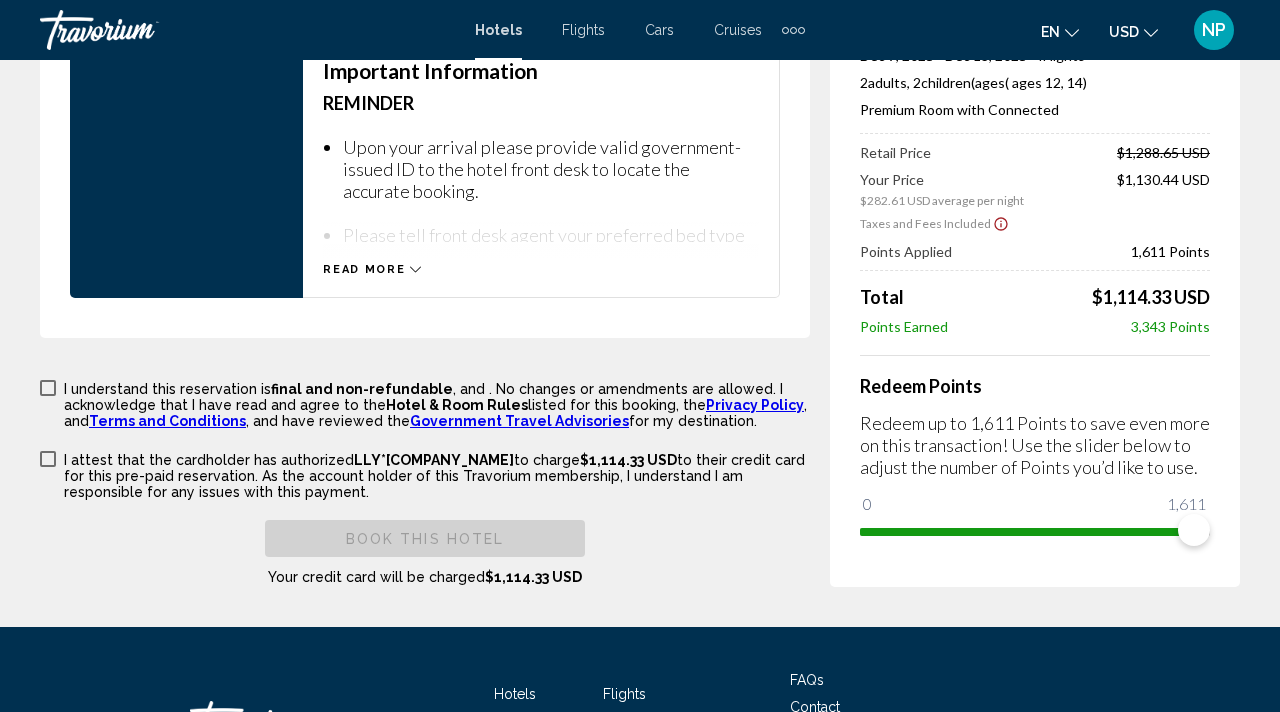 click on "Read more" at bounding box center (364, 269) 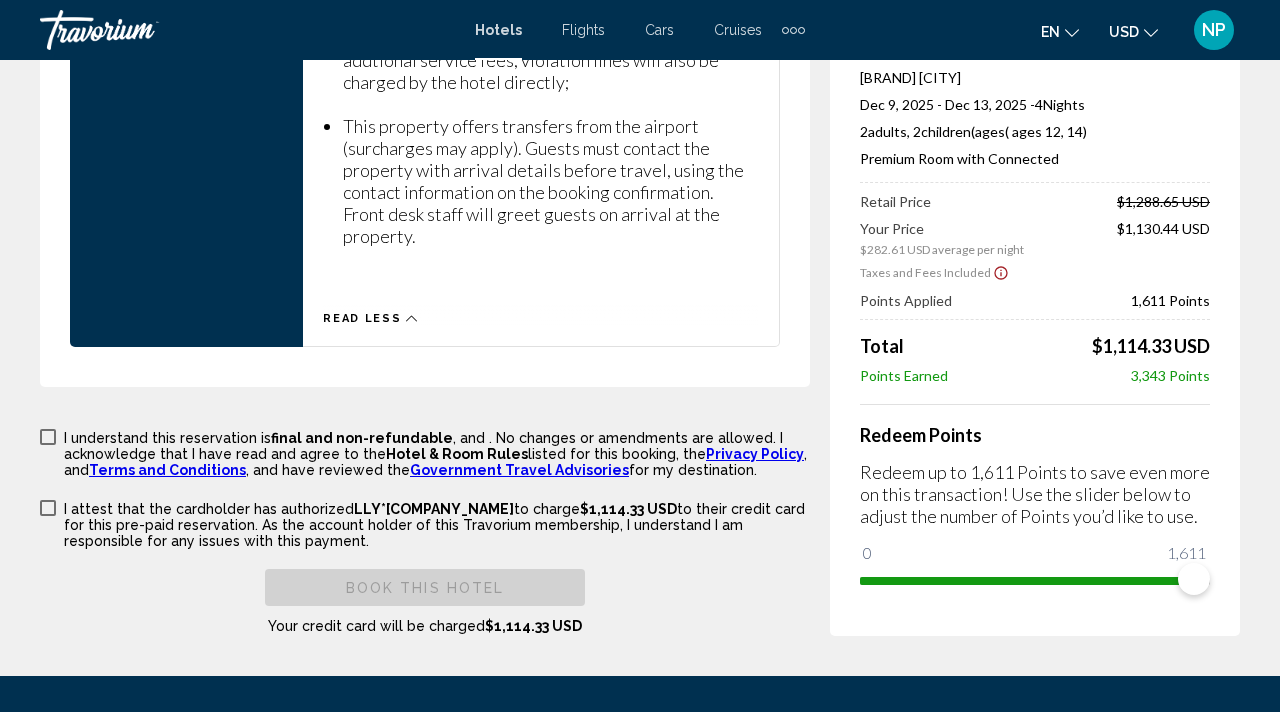 scroll, scrollTop: 3866, scrollLeft: 0, axis: vertical 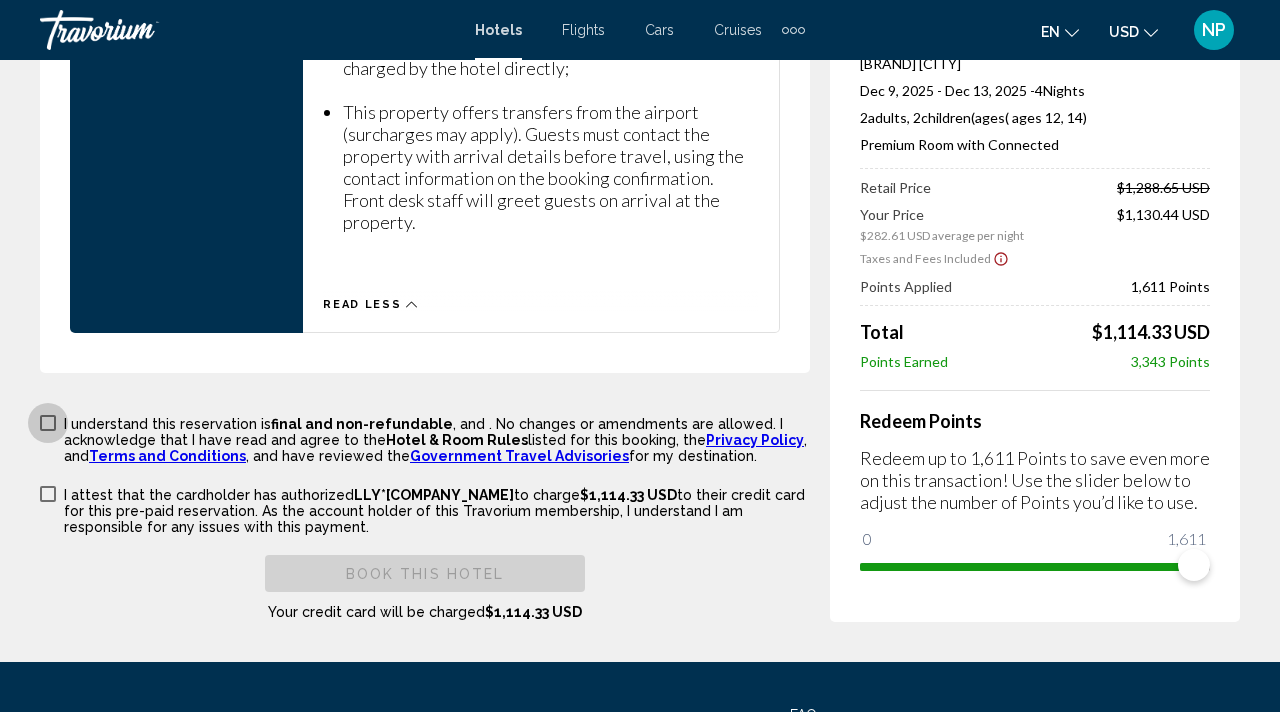 click at bounding box center [48, 423] 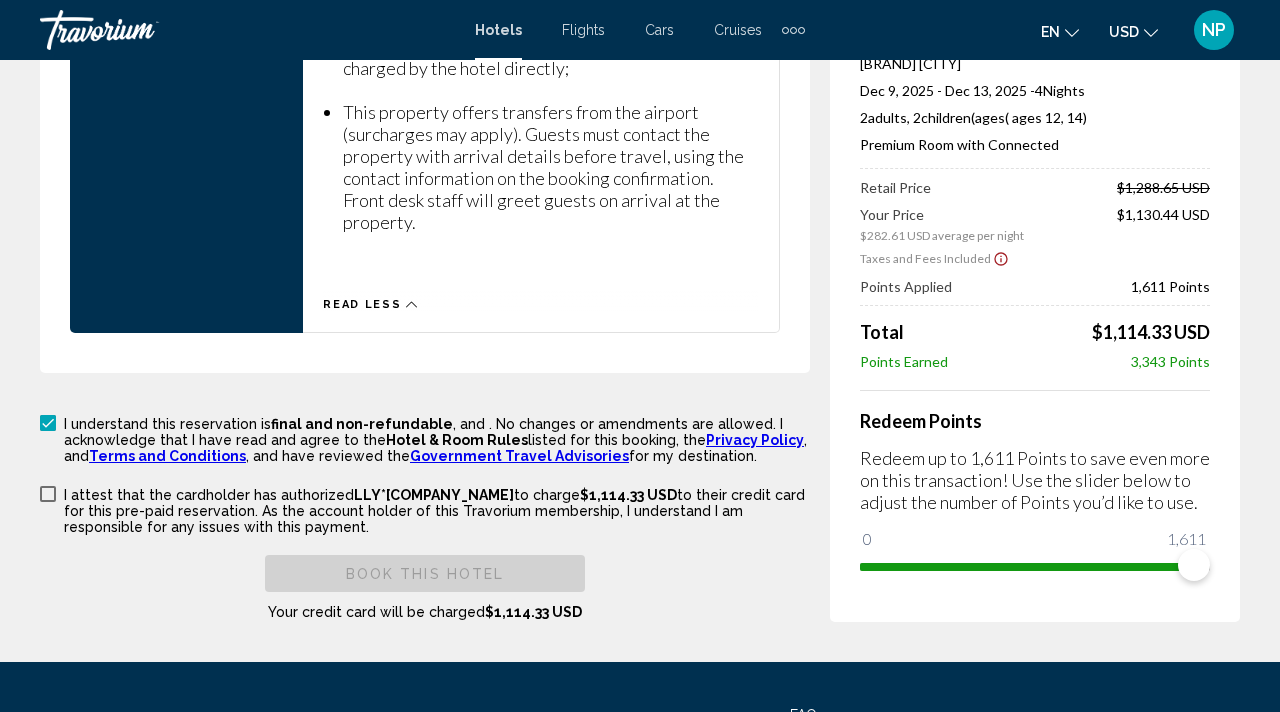 click at bounding box center [48, 494] 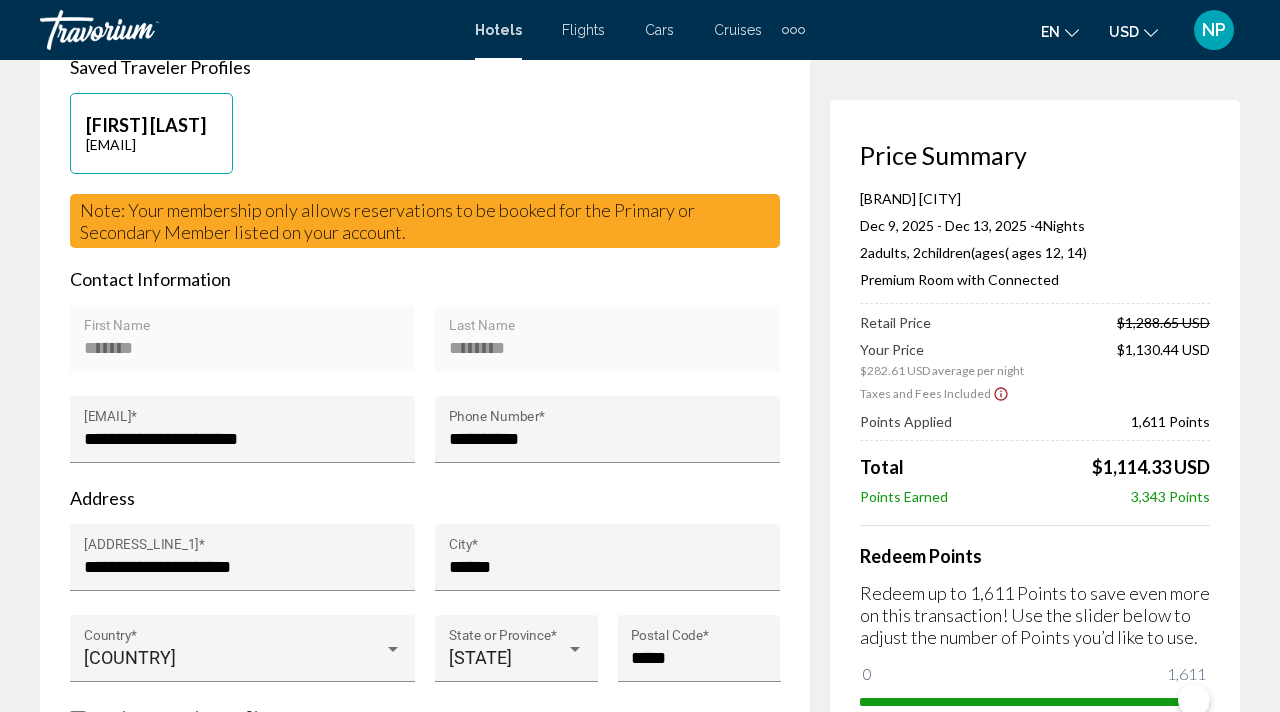 scroll, scrollTop: 556, scrollLeft: 0, axis: vertical 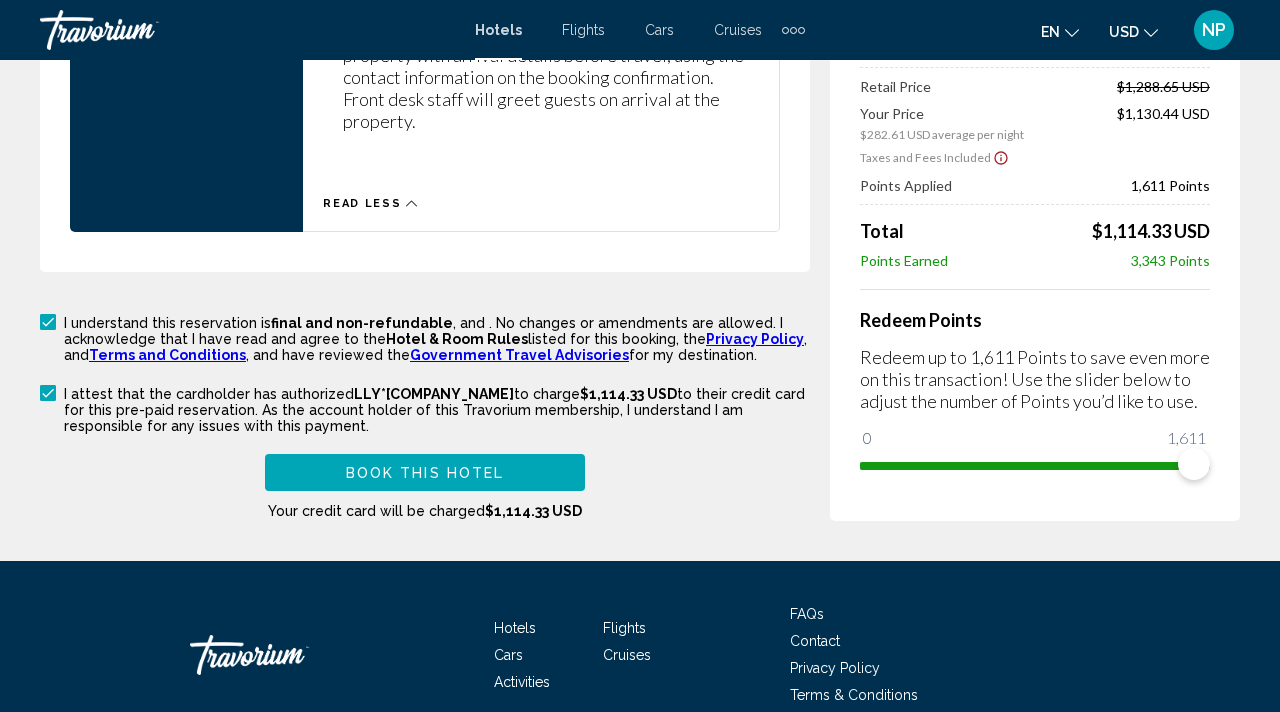 click on "Book this hotel" at bounding box center (425, 473) 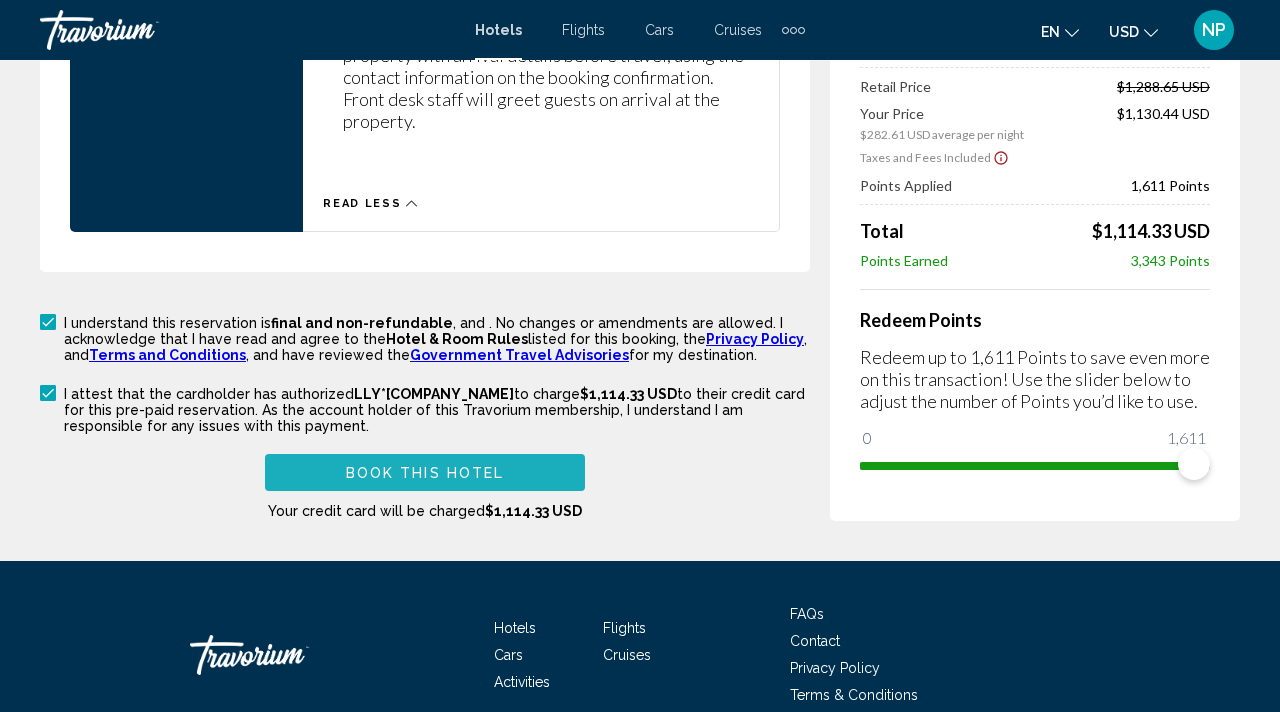 scroll, scrollTop: 1781, scrollLeft: 0, axis: vertical 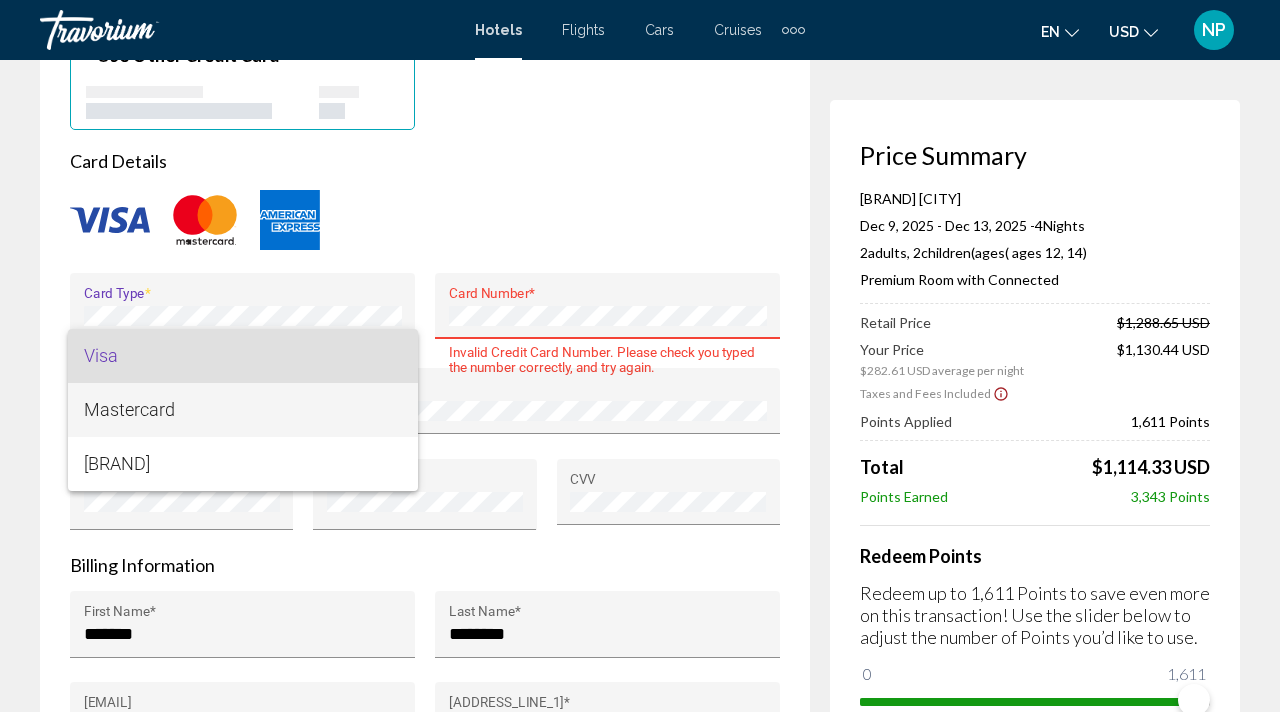 click on "Mastercard" at bounding box center (243, 410) 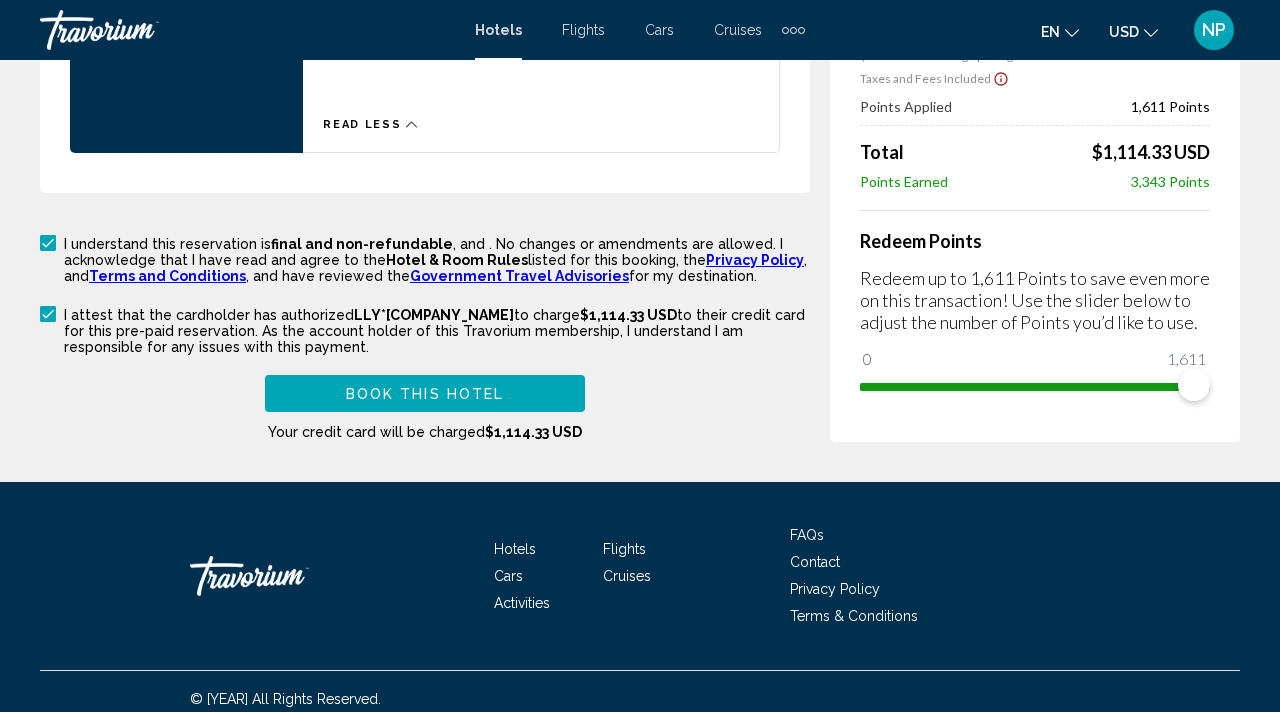 scroll, scrollTop: 4050, scrollLeft: 0, axis: vertical 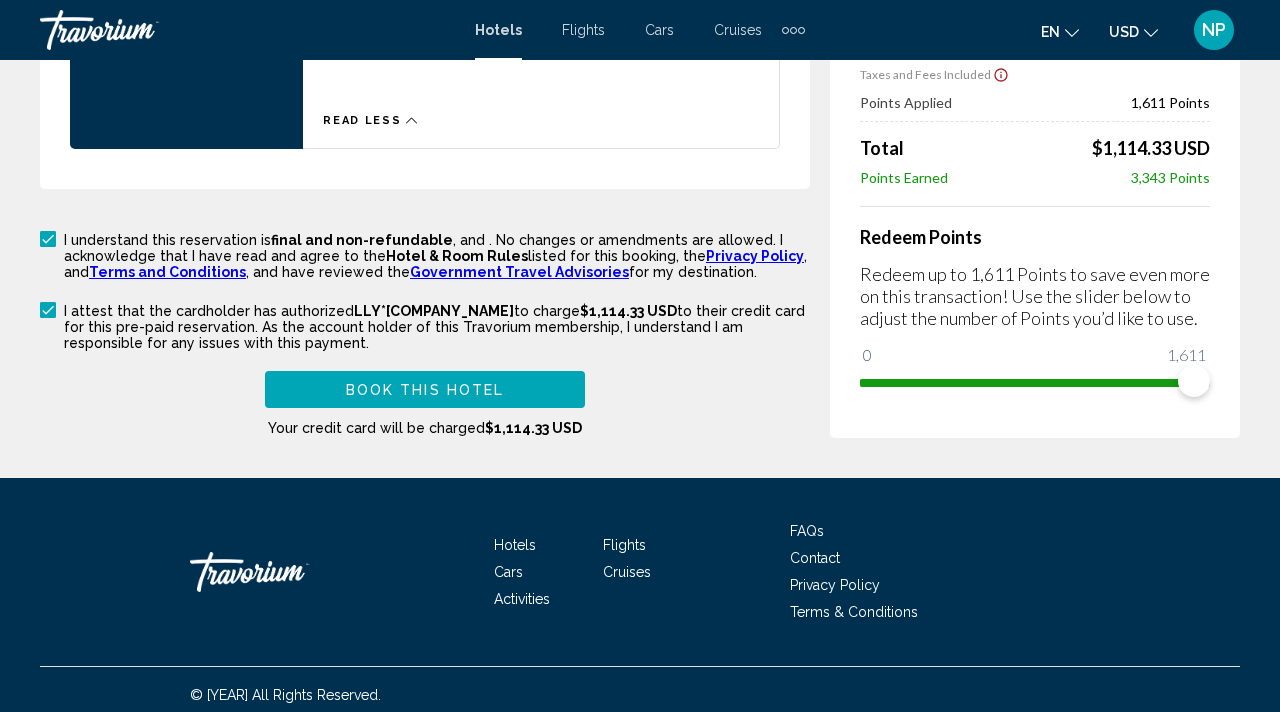 click on "Book this hotel" at bounding box center (425, 390) 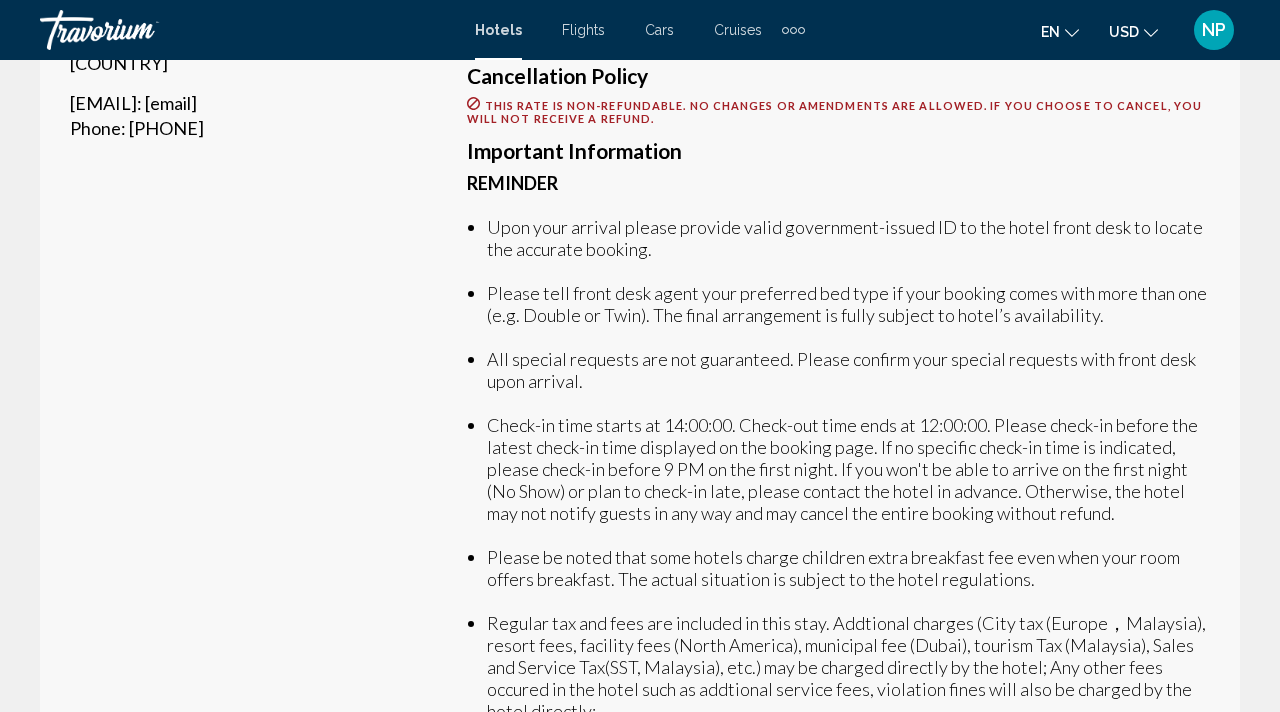 scroll, scrollTop: 69, scrollLeft: 0, axis: vertical 